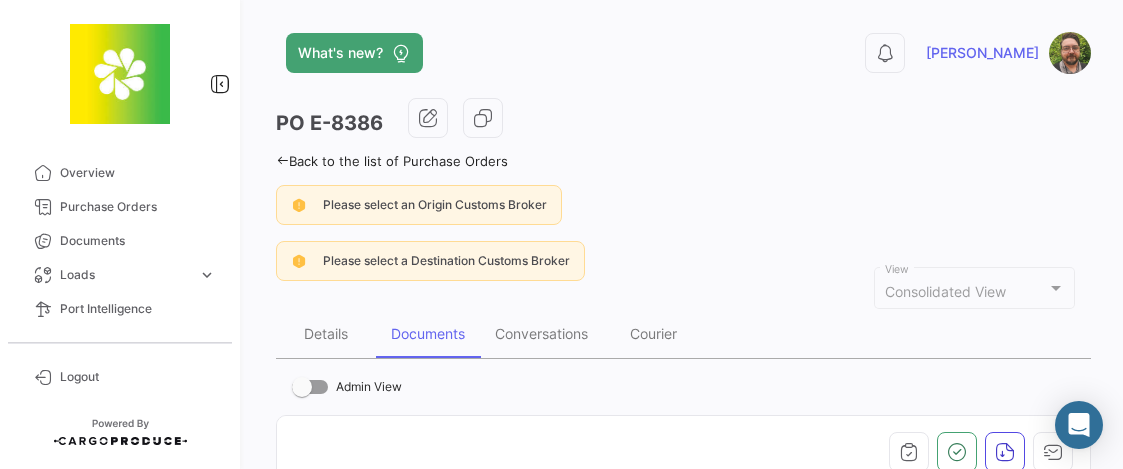 scroll, scrollTop: 0, scrollLeft: 0, axis: both 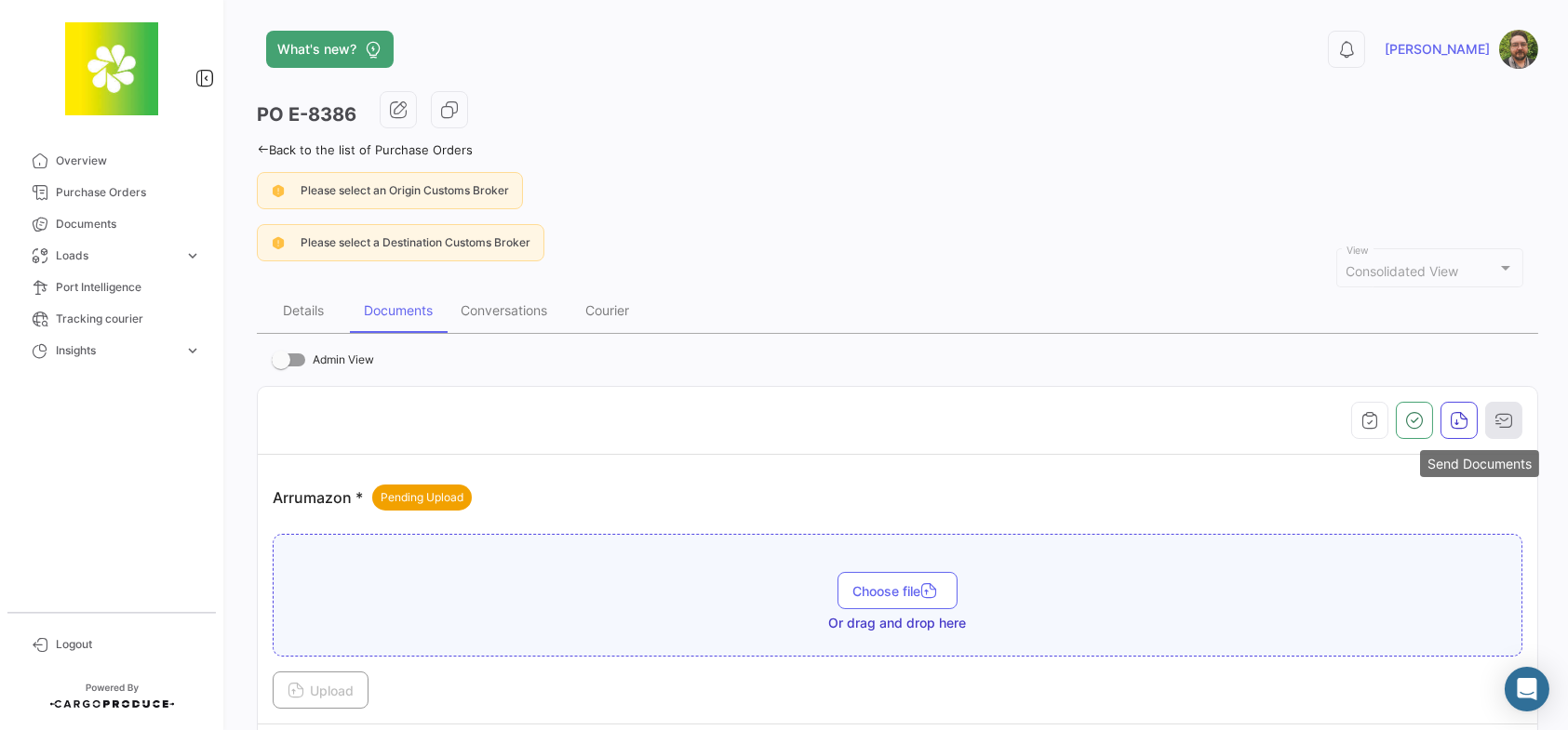 click at bounding box center (1504, 420) 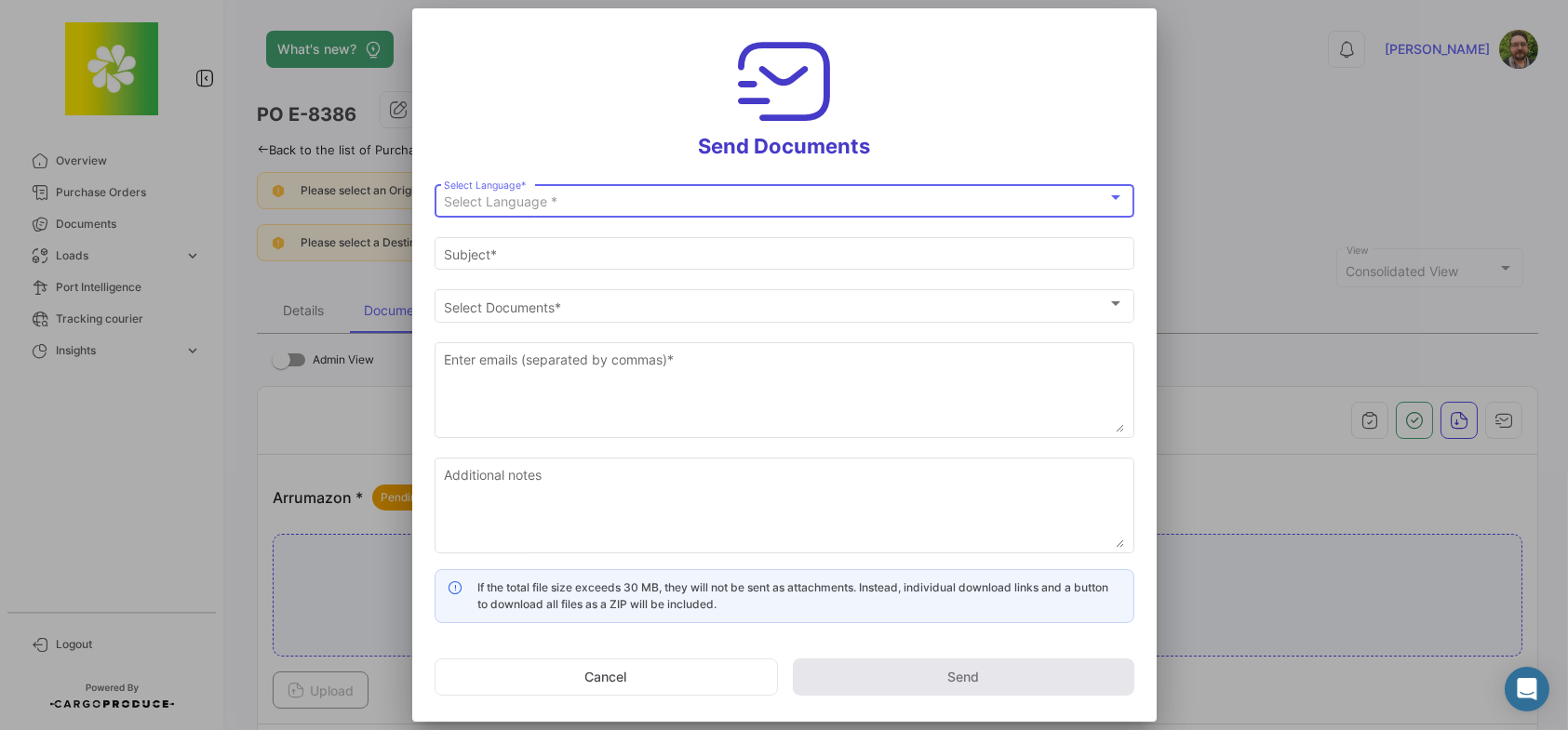 click on "Select Language *" at bounding box center [775, 202] 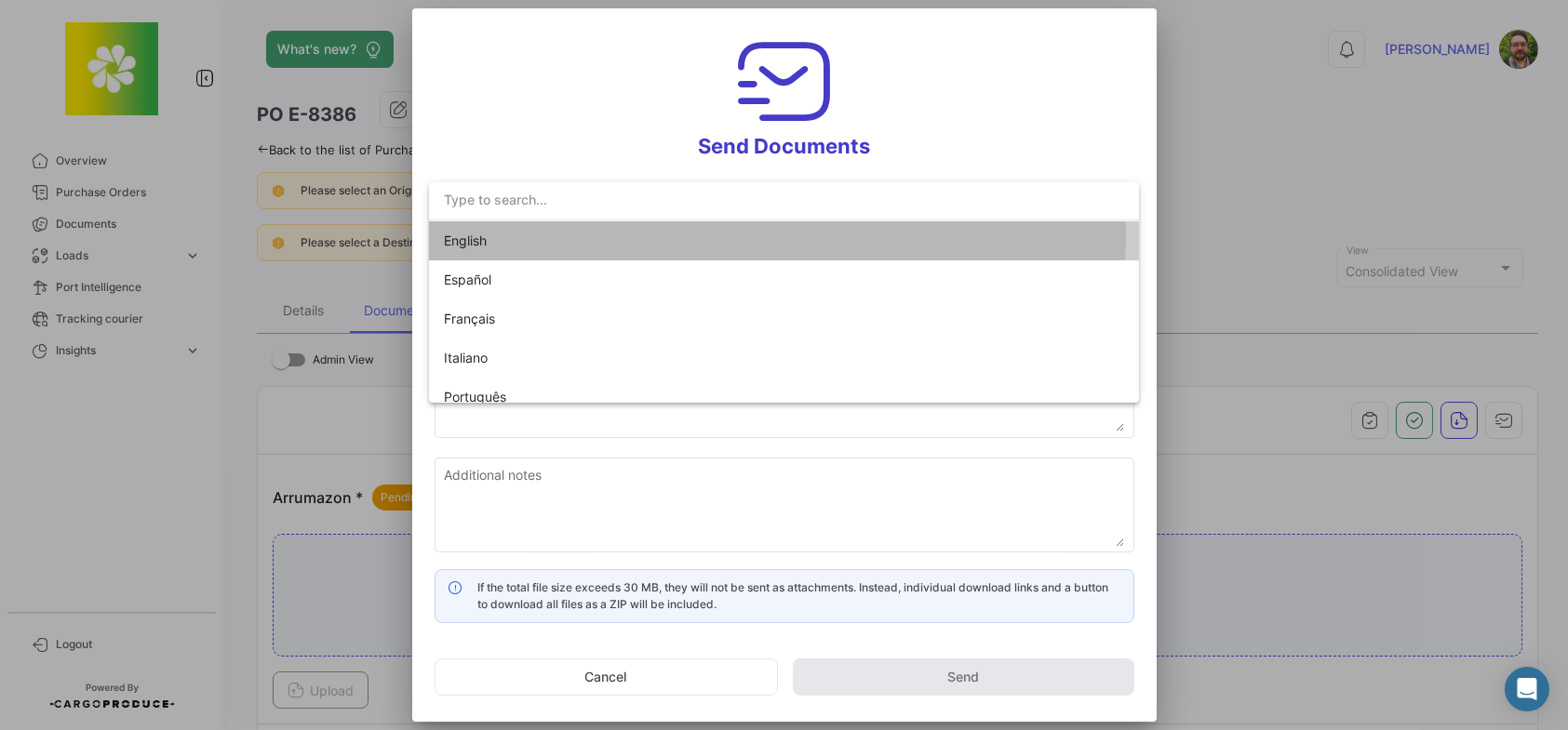 click on "English" at bounding box center (784, 241) 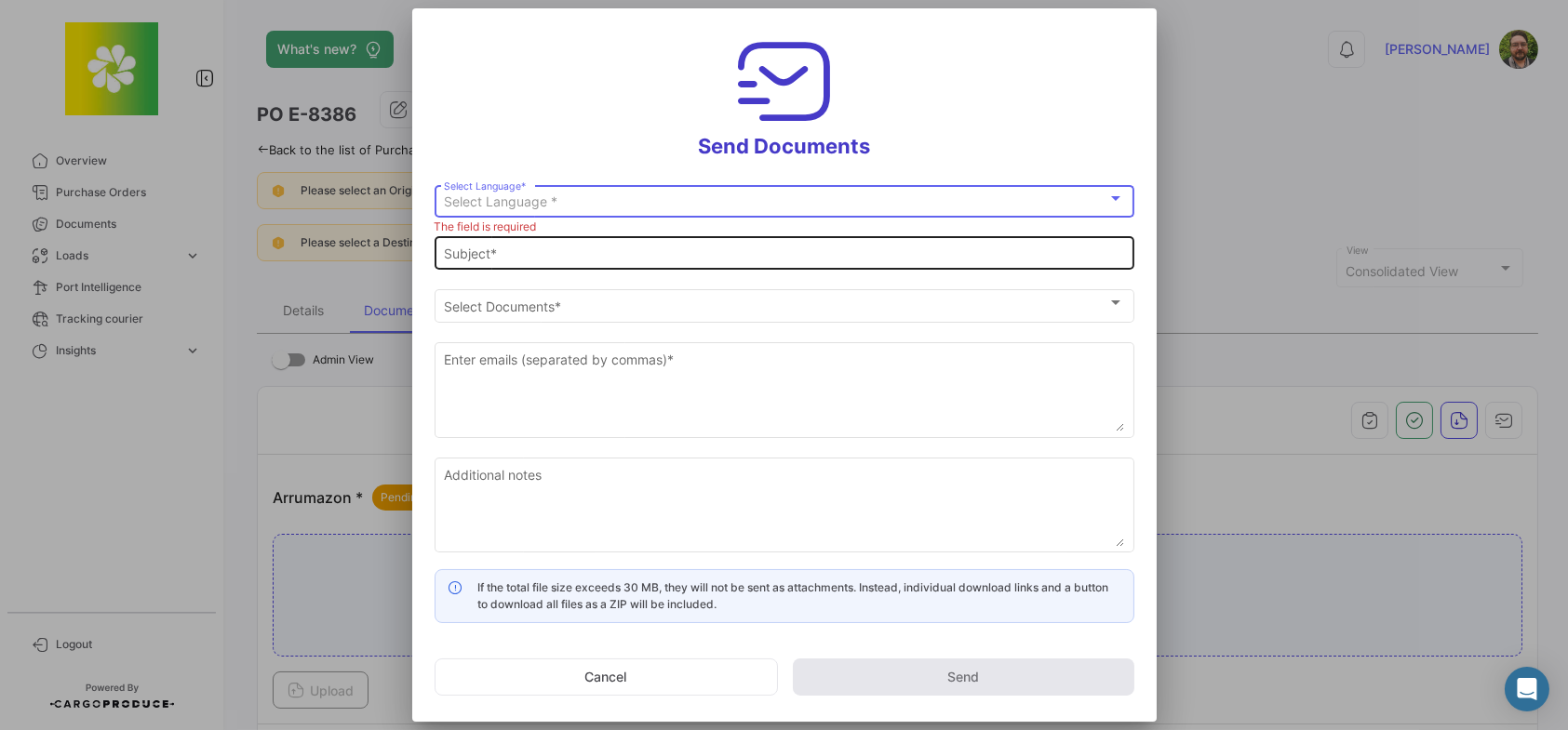 type on "[PERSON_NAME] has shared the documents of PO # E-8386 with you" 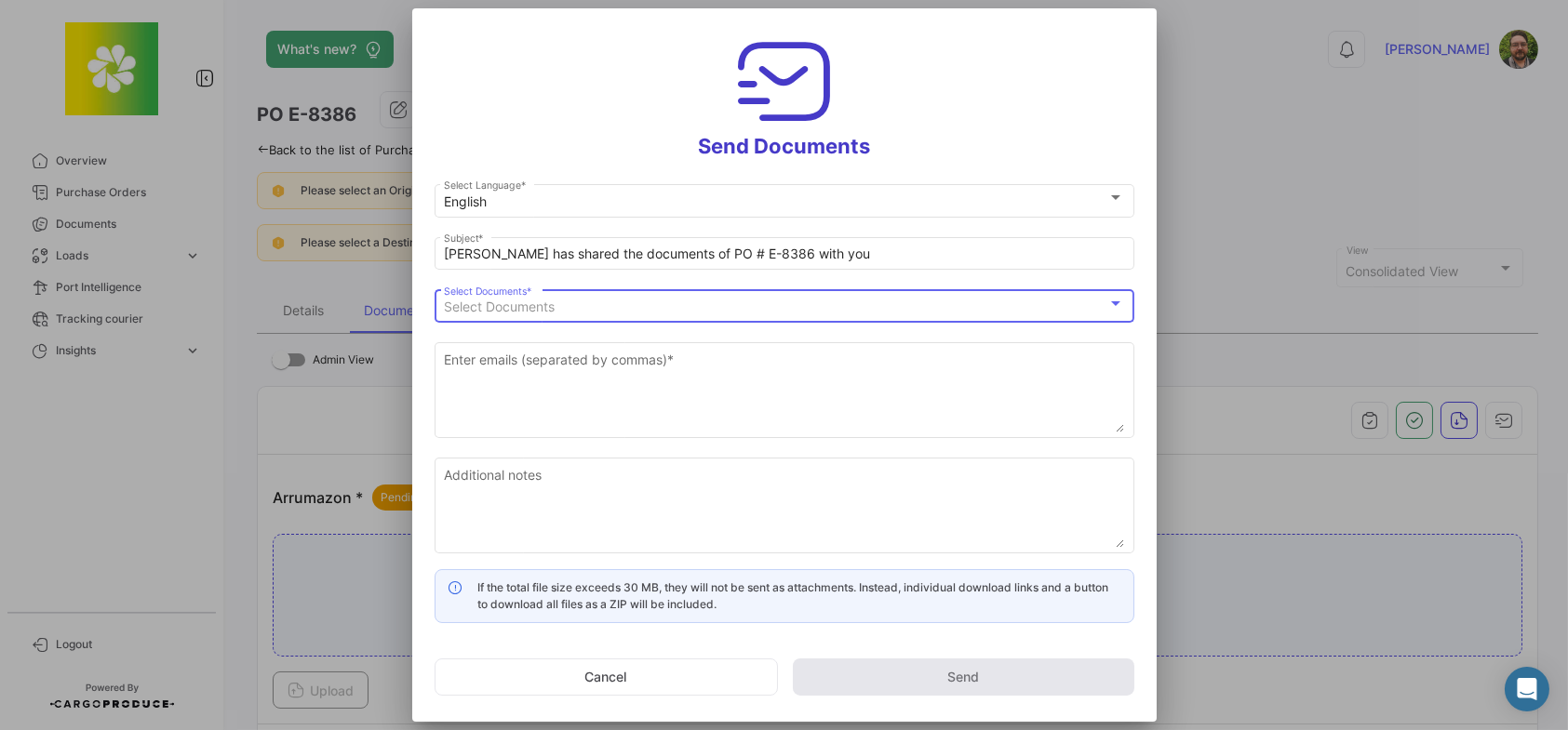 click on "Select Documents" at bounding box center (775, 307) 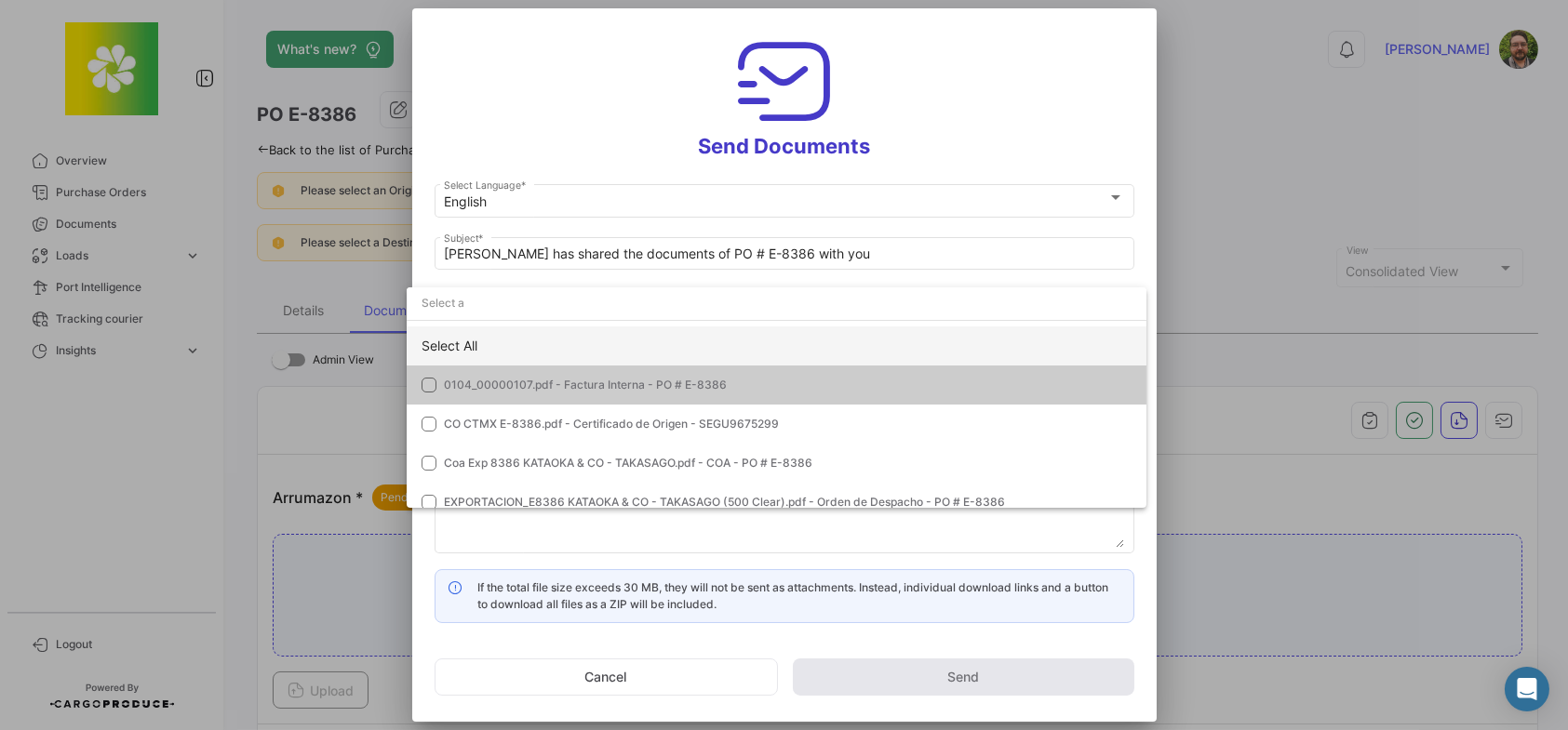 click on "Select All" 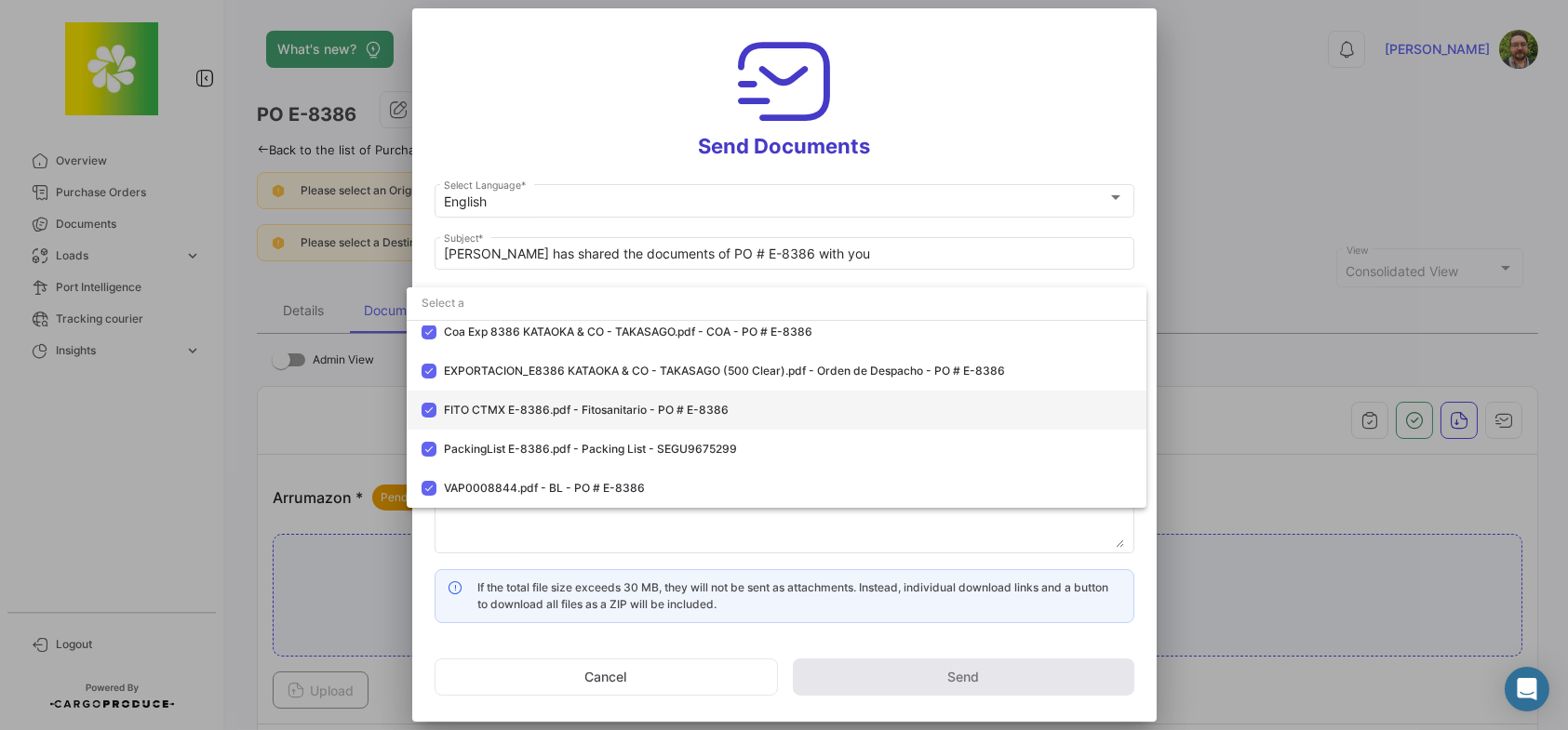 scroll, scrollTop: 38, scrollLeft: 0, axis: vertical 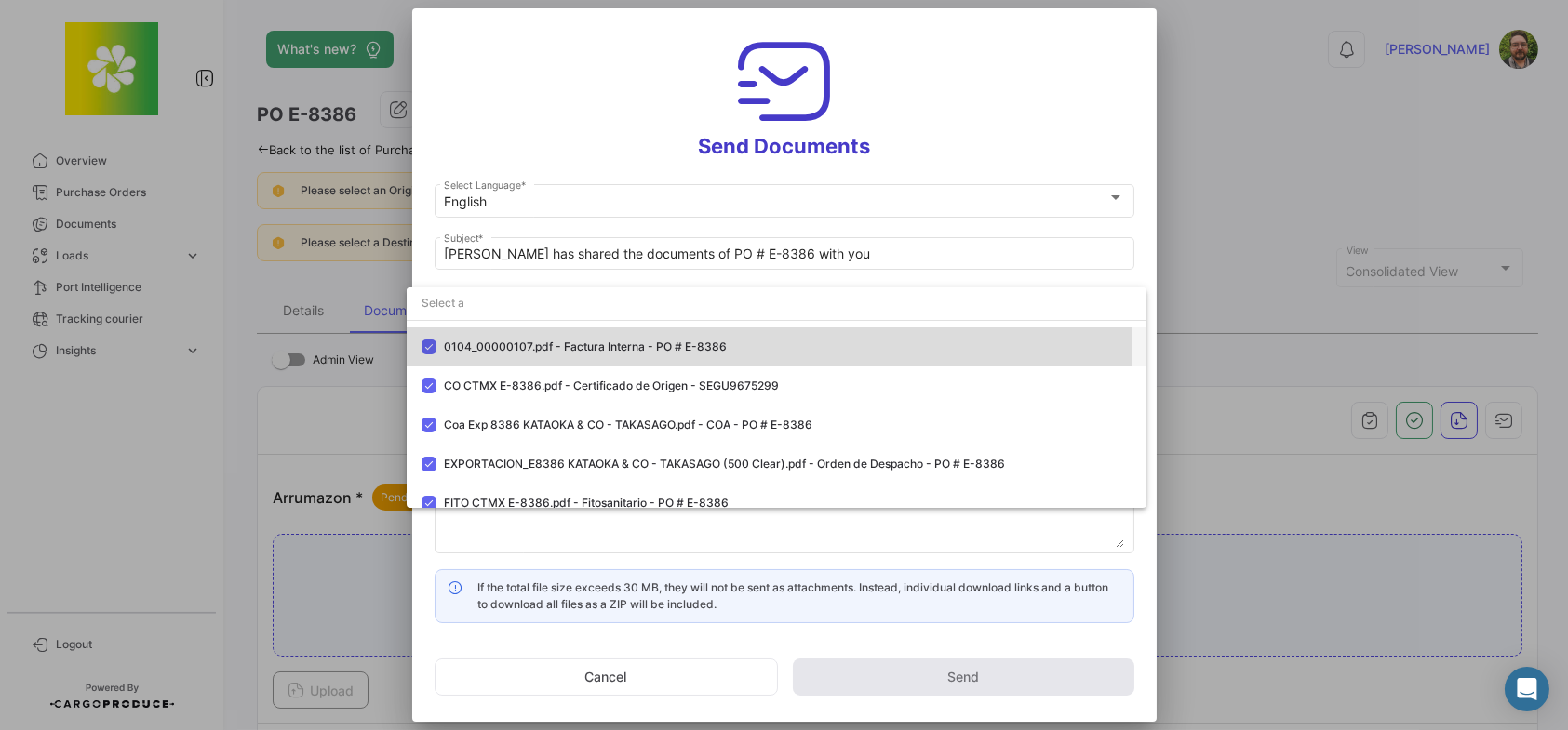 click at bounding box center [429, 347] 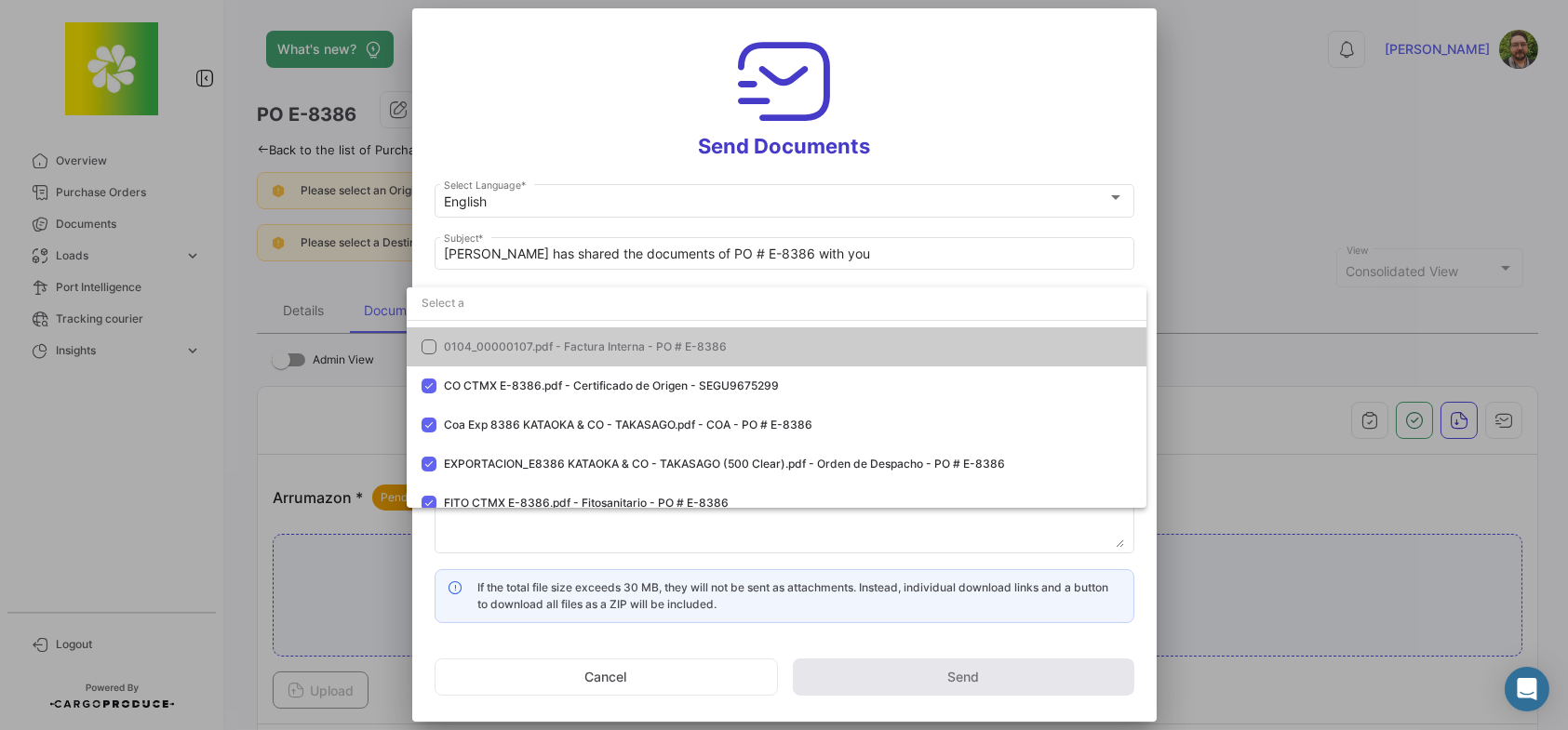 click at bounding box center (784, 365) 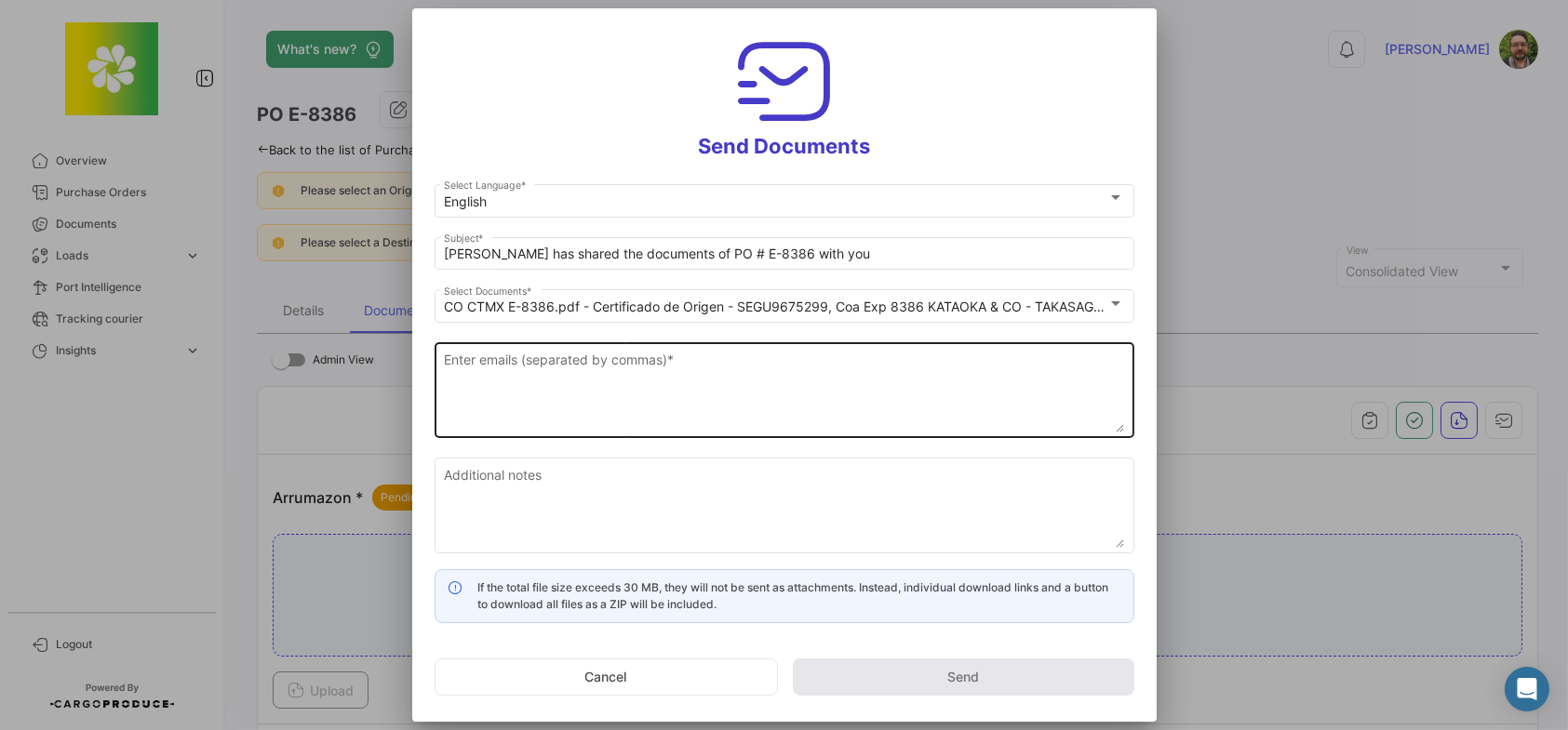 click on "Enter emails (separated by commas)  *" at bounding box center [784, 392] 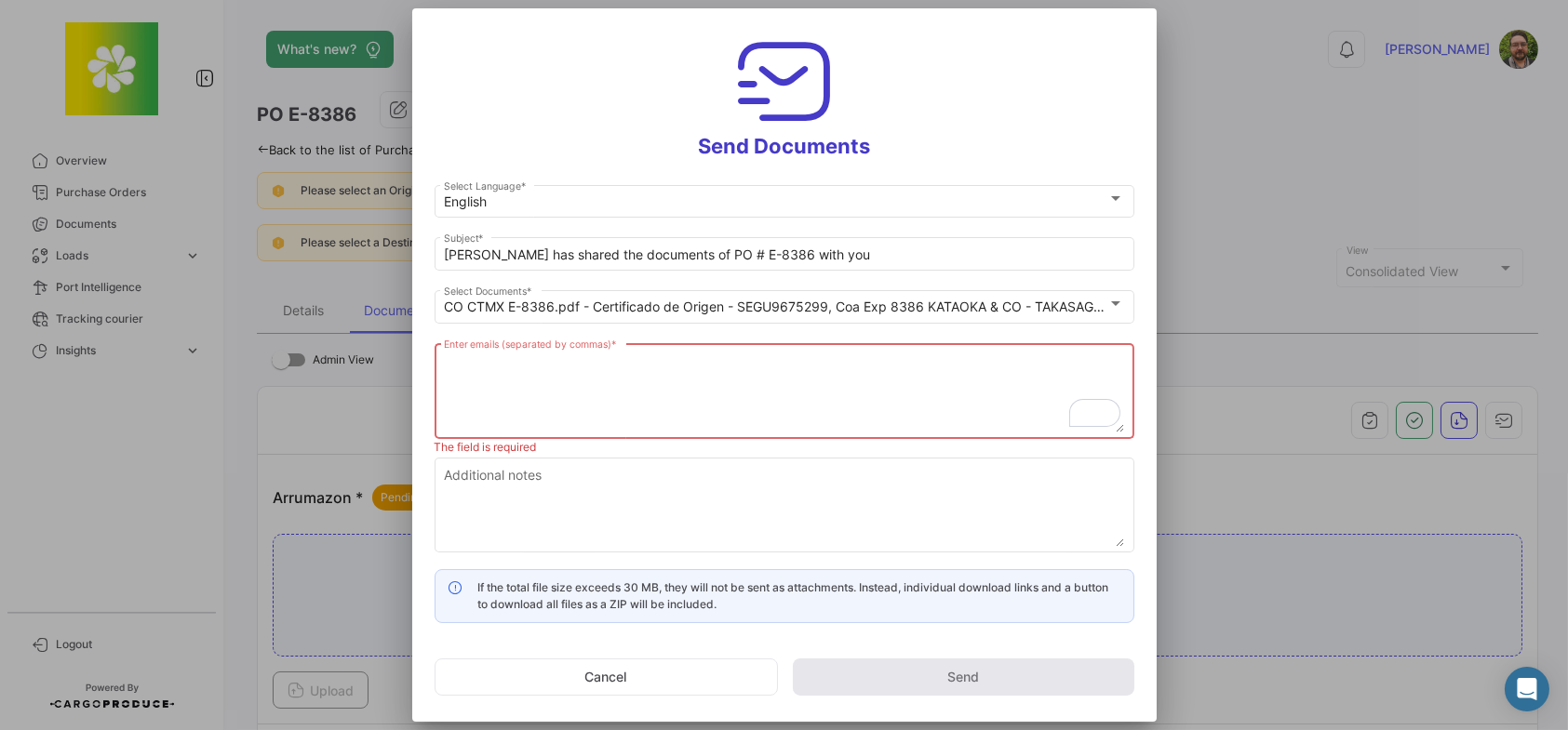 click on "Enter emails (separated by commas)  *" at bounding box center (784, 392) 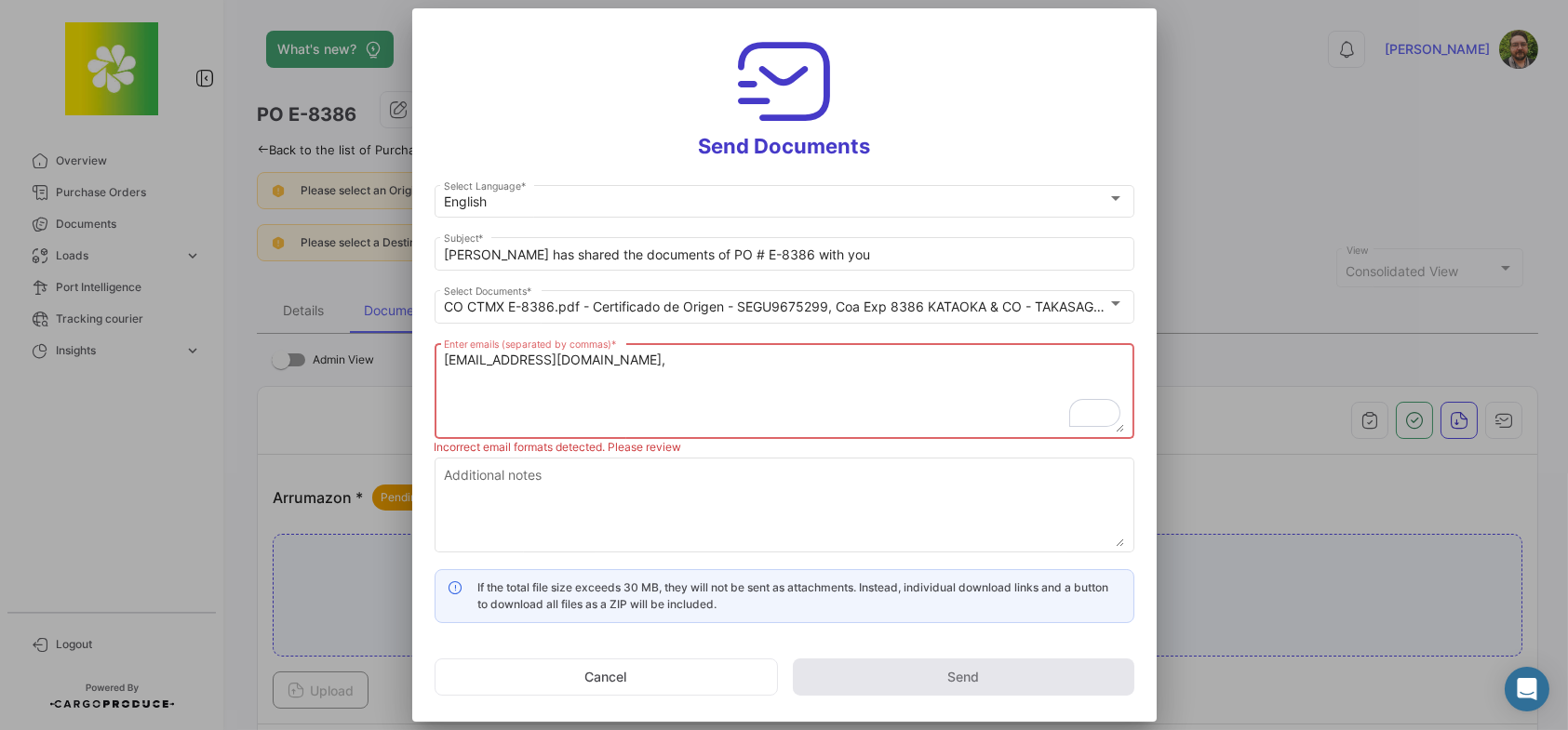 click on "[EMAIL_ADDRESS][DOMAIN_NAME]," at bounding box center (784, 392) 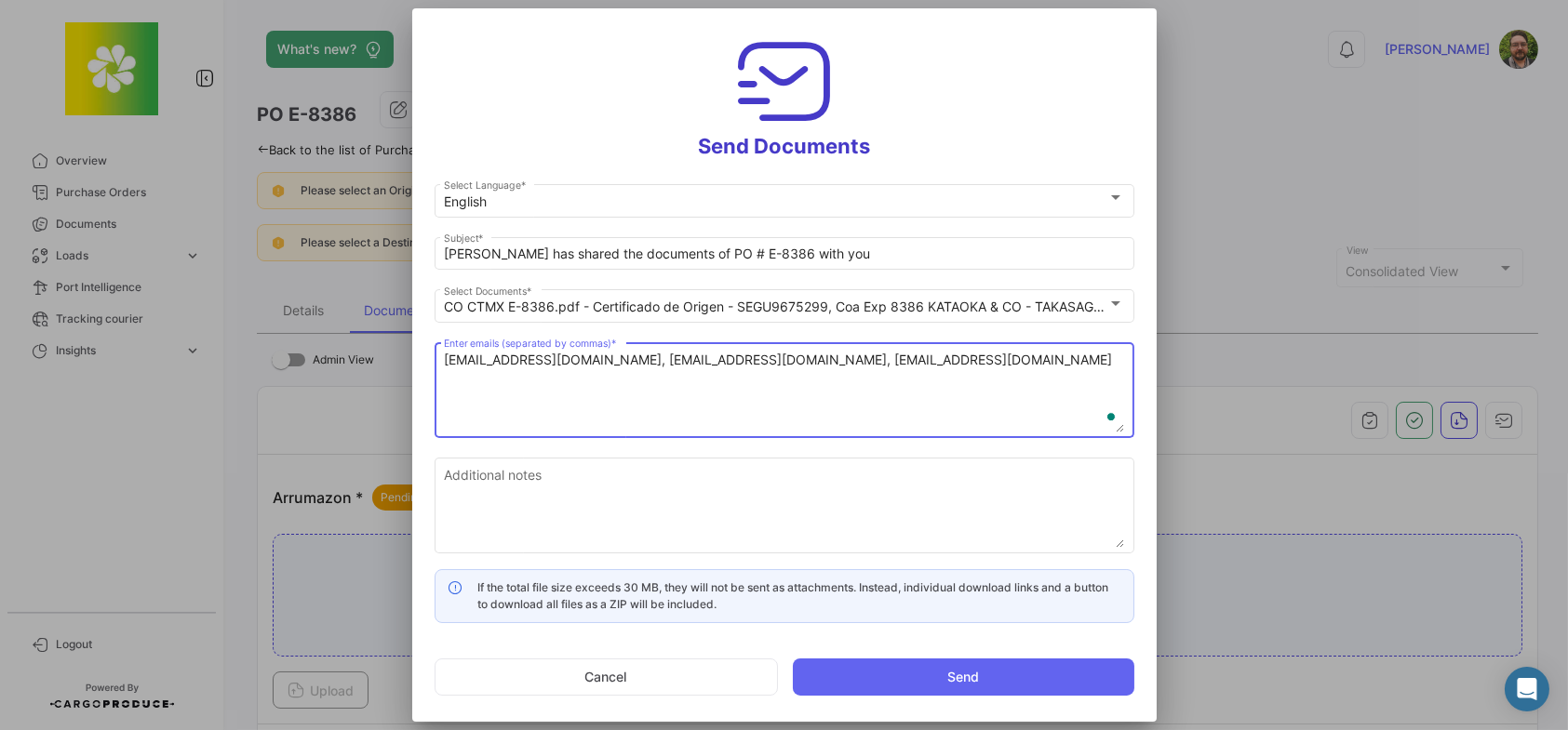 type on "[EMAIL_ADDRESS][DOMAIN_NAME], [EMAIL_ADDRESS][DOMAIN_NAME], [EMAIL_ADDRESS][DOMAIN_NAME]" 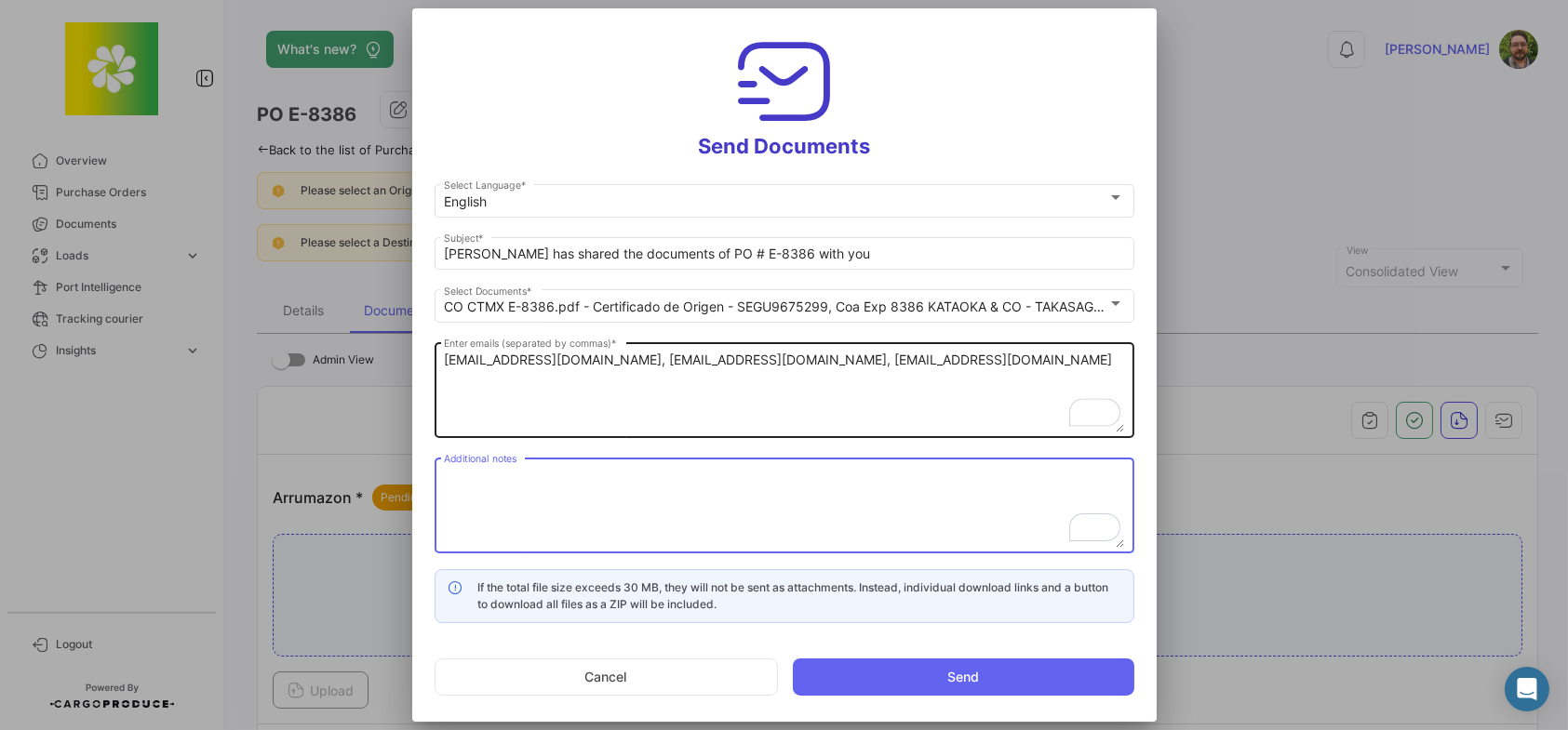 type on "D" 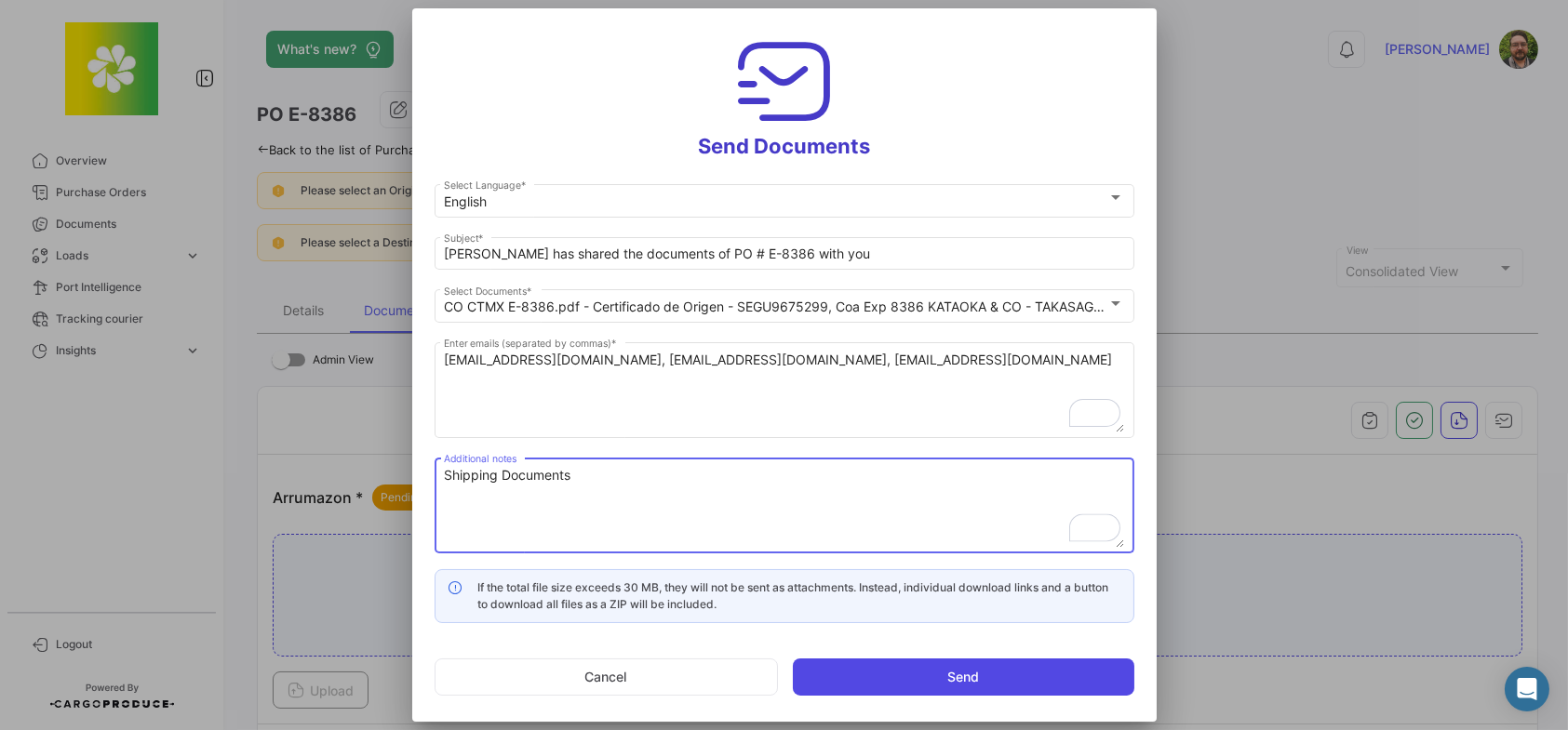 type on "Shipping Documents" 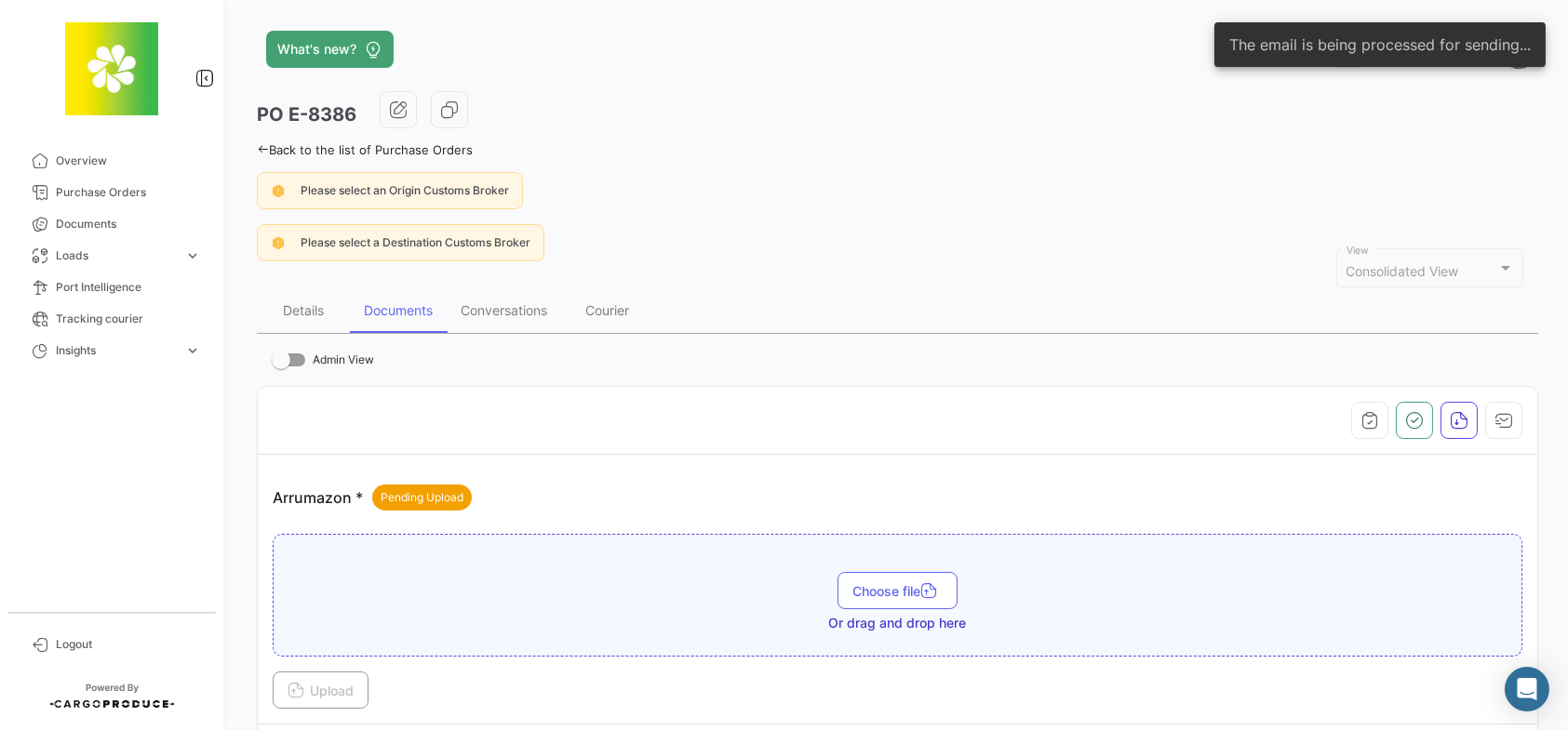 click on "Got it" at bounding box center (102, 809) 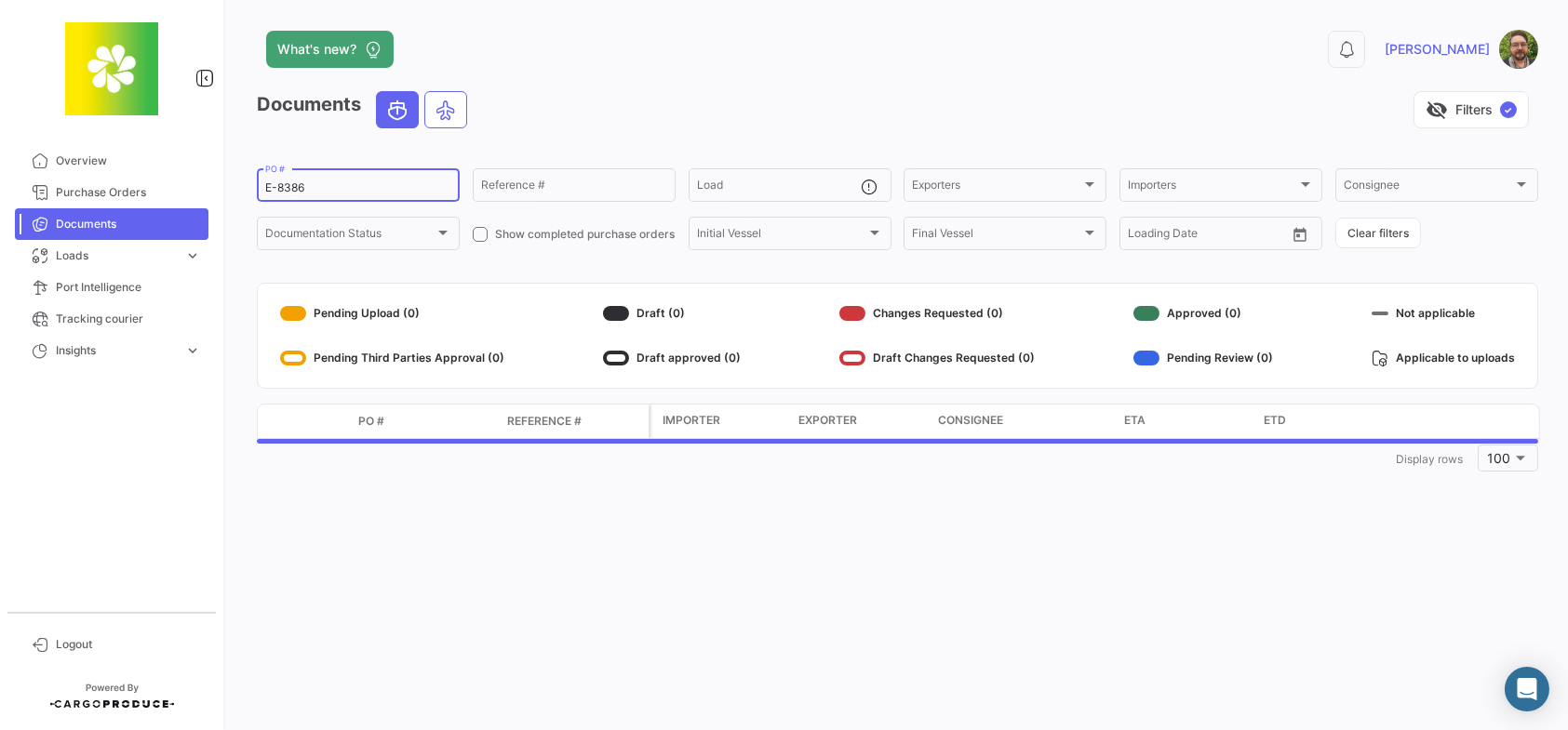 click on "E-8386  PO #" 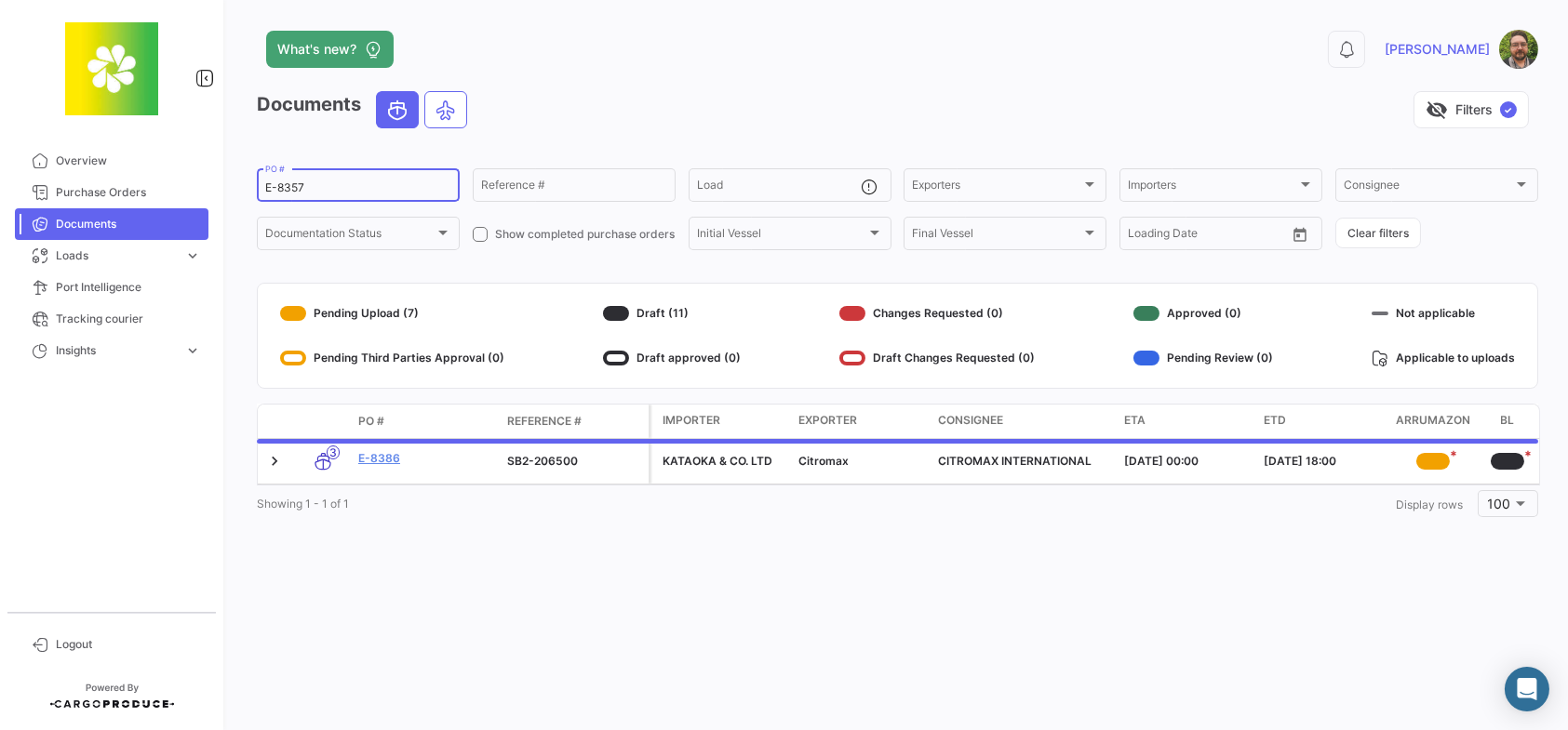 type on "E-8357" 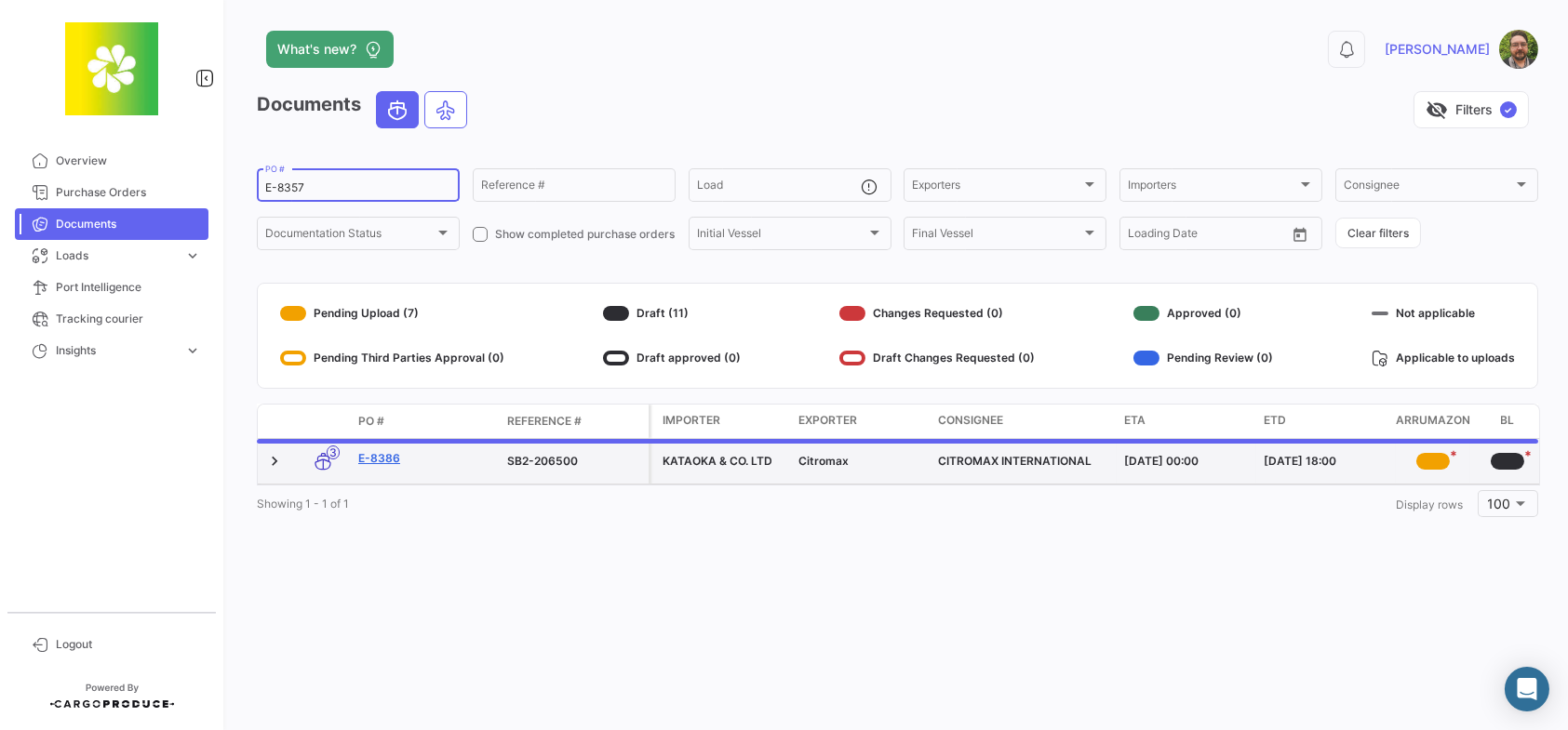 click on "E-8386" 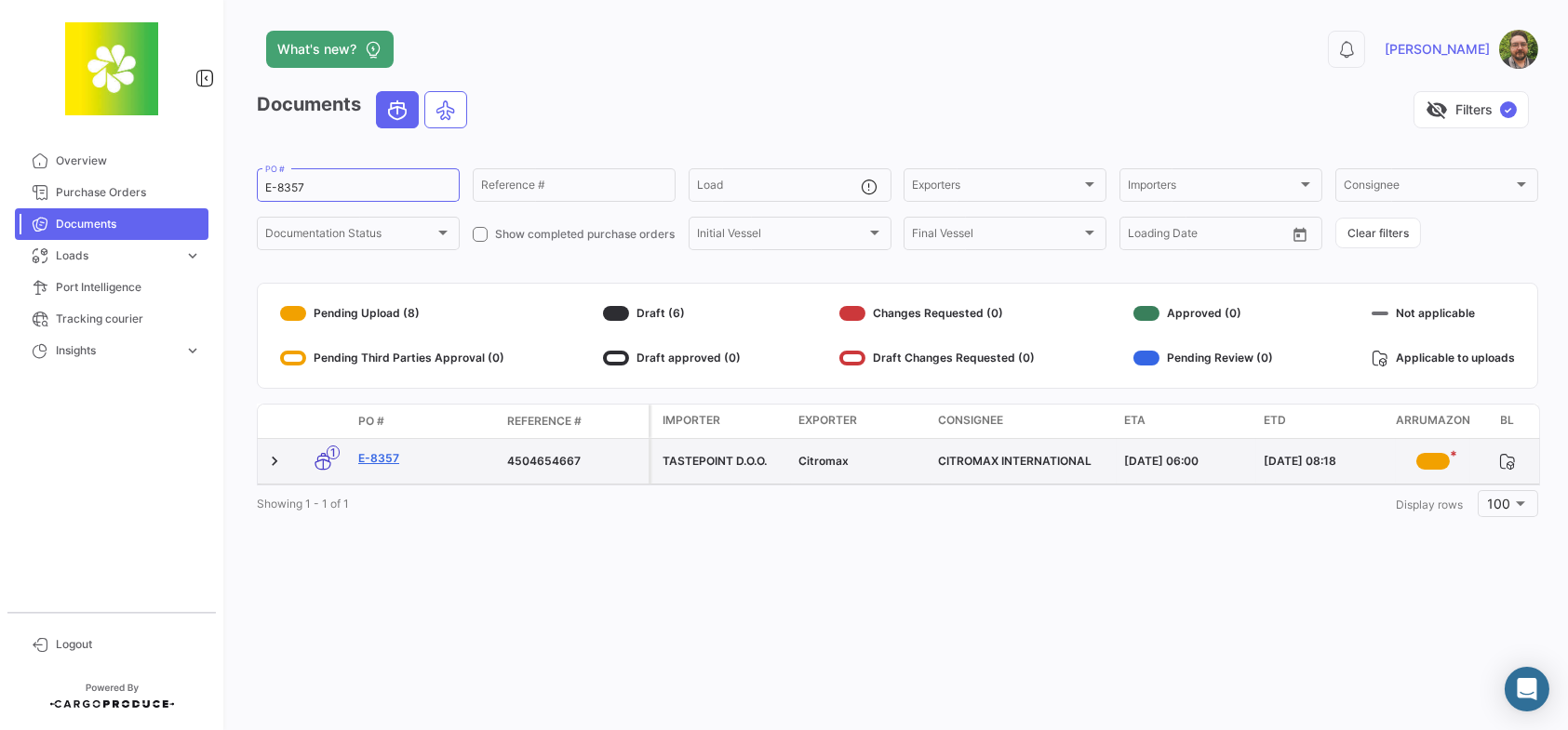 click on "E-8357" 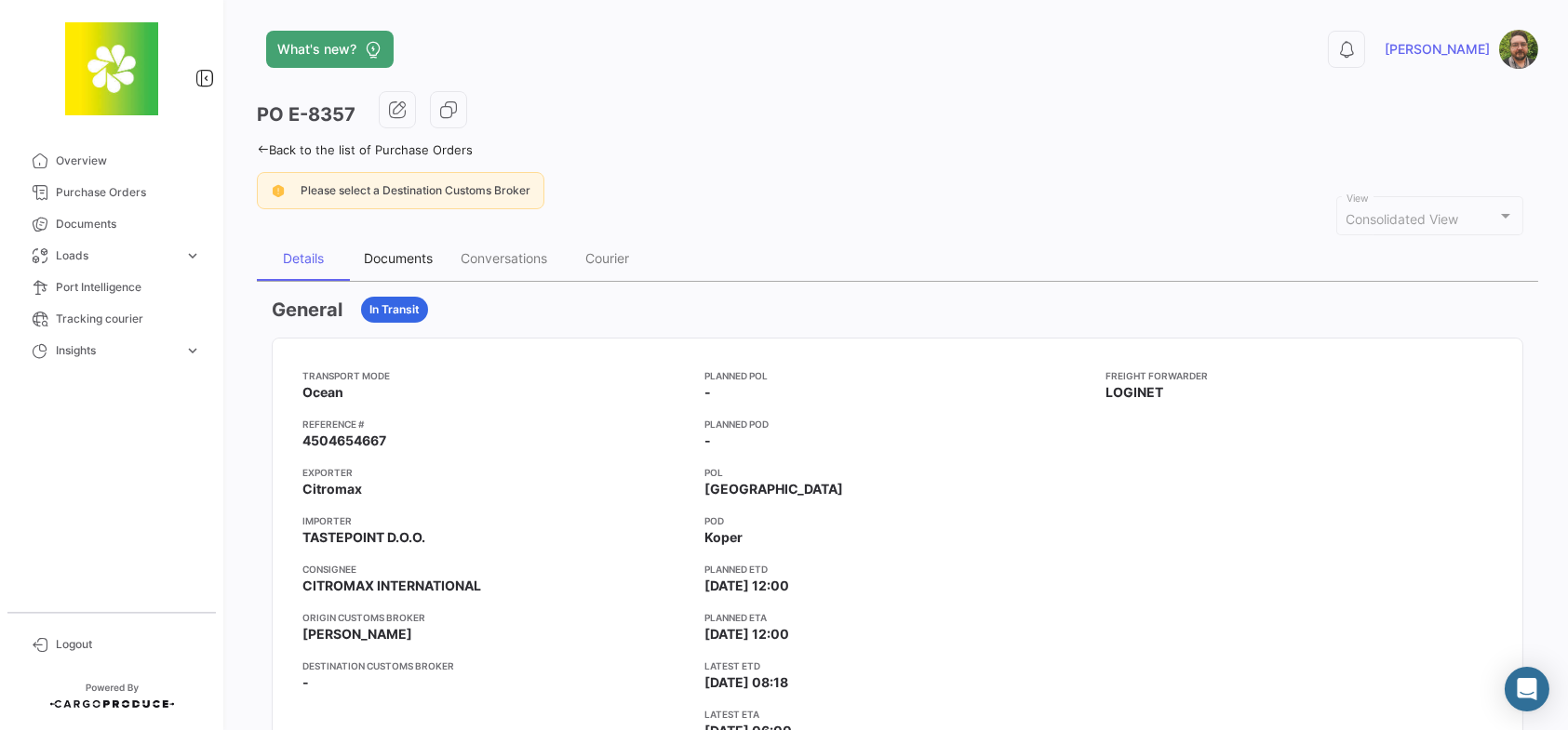 click on "Documents" at bounding box center (398, 258) 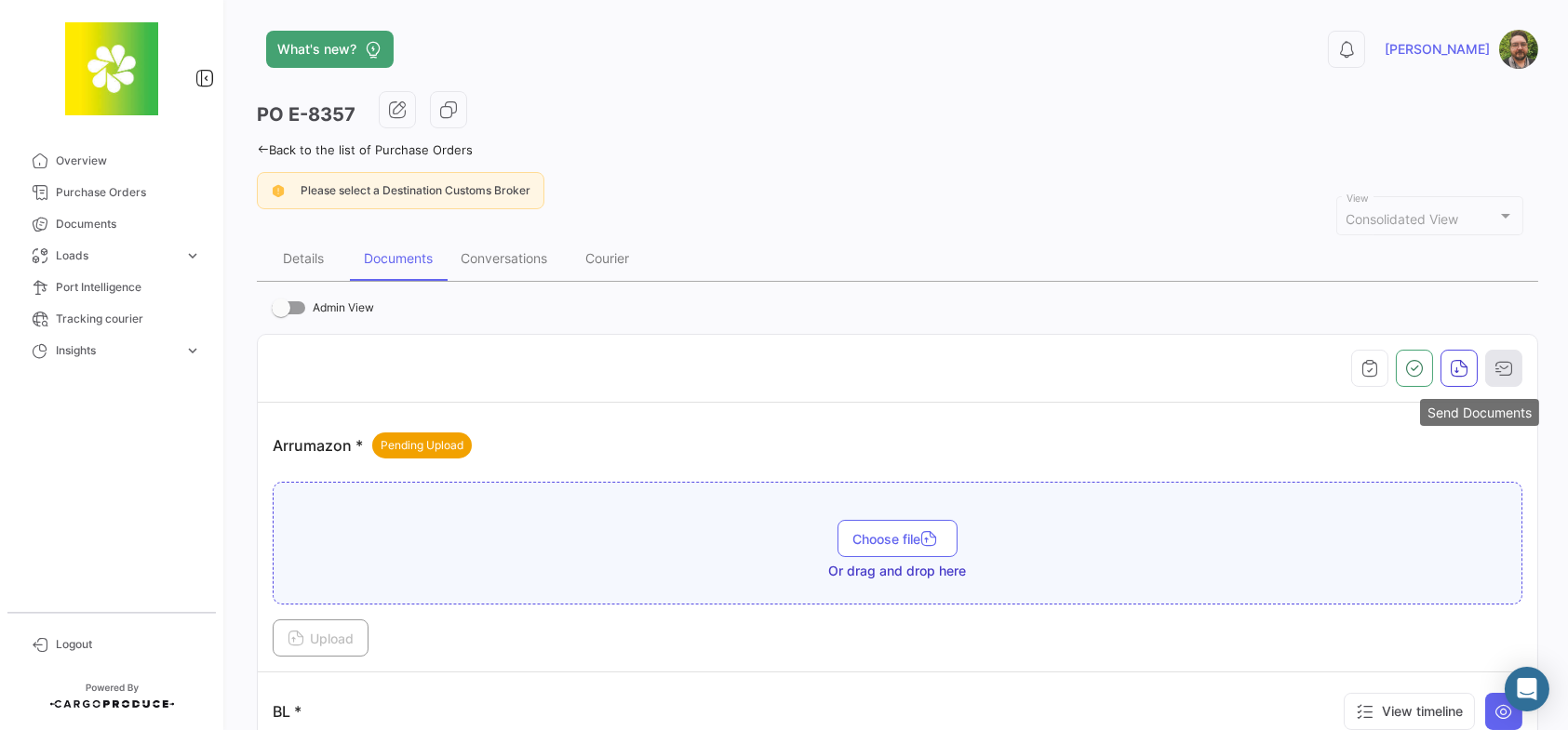 click at bounding box center [1504, 368] 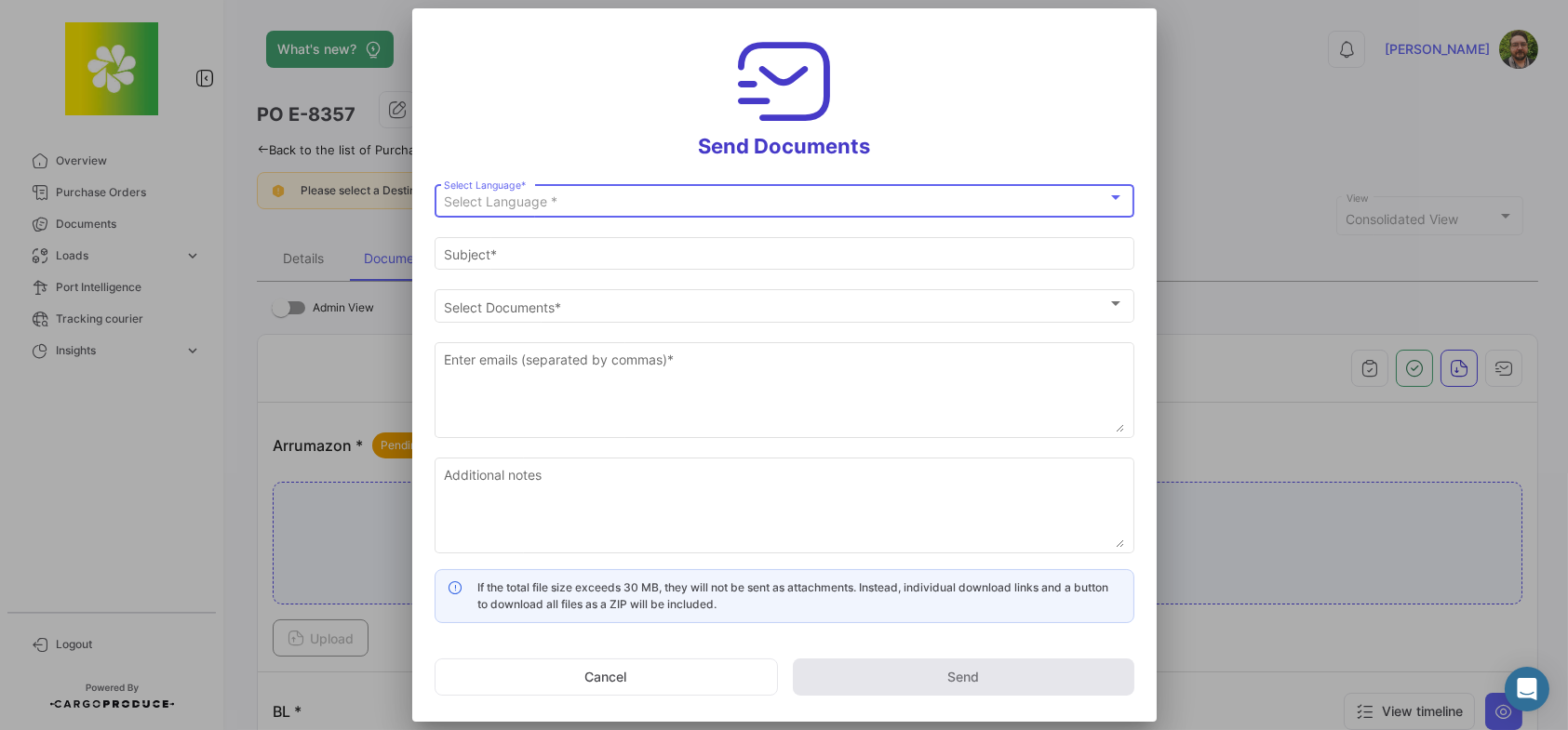 click on "Select Language *" at bounding box center [775, 202] 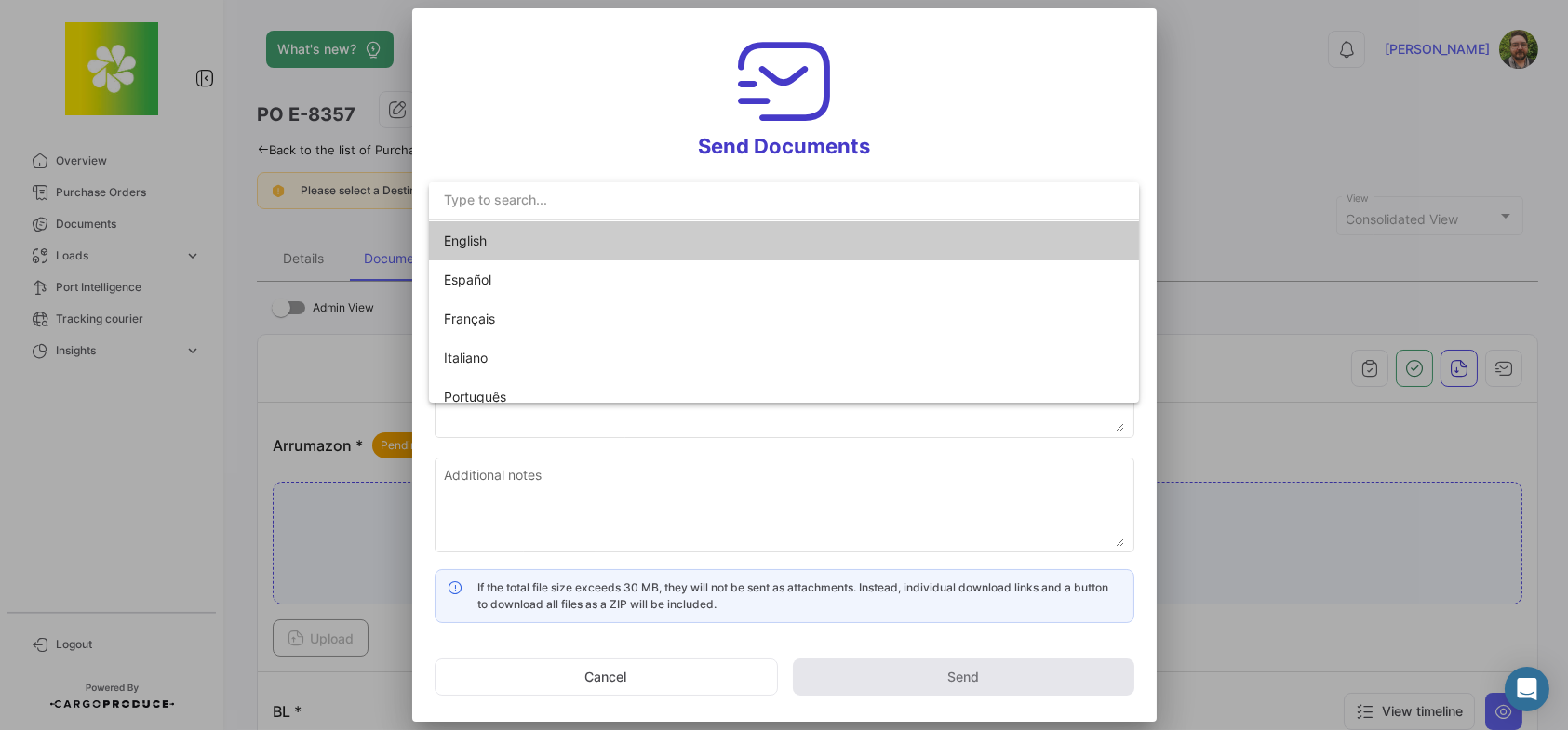 click on "English" at bounding box center (784, 241) 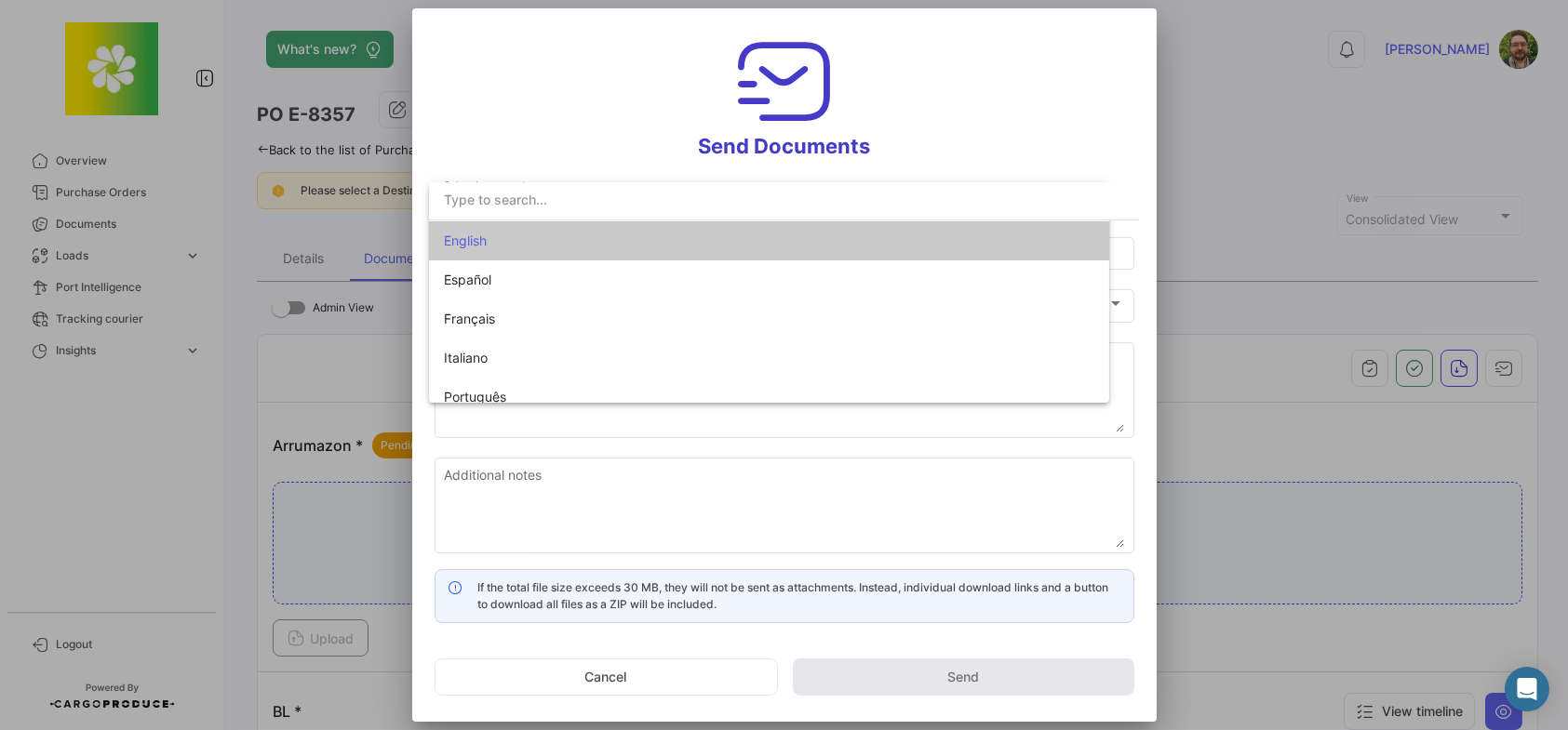 type on "[PERSON_NAME] has shared the documents of PO # E-8357 with you" 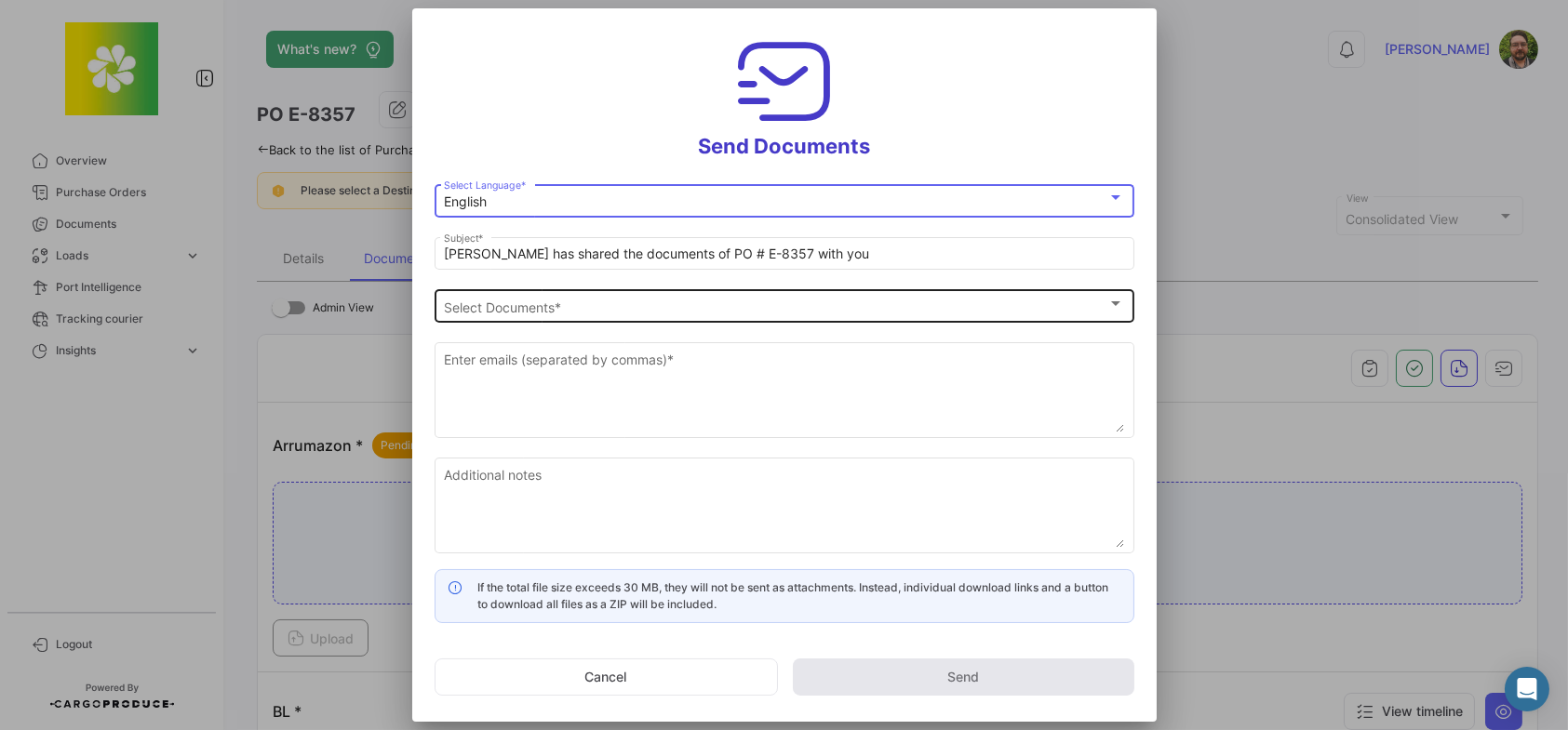 click on "Select Documents Select Documents  *" 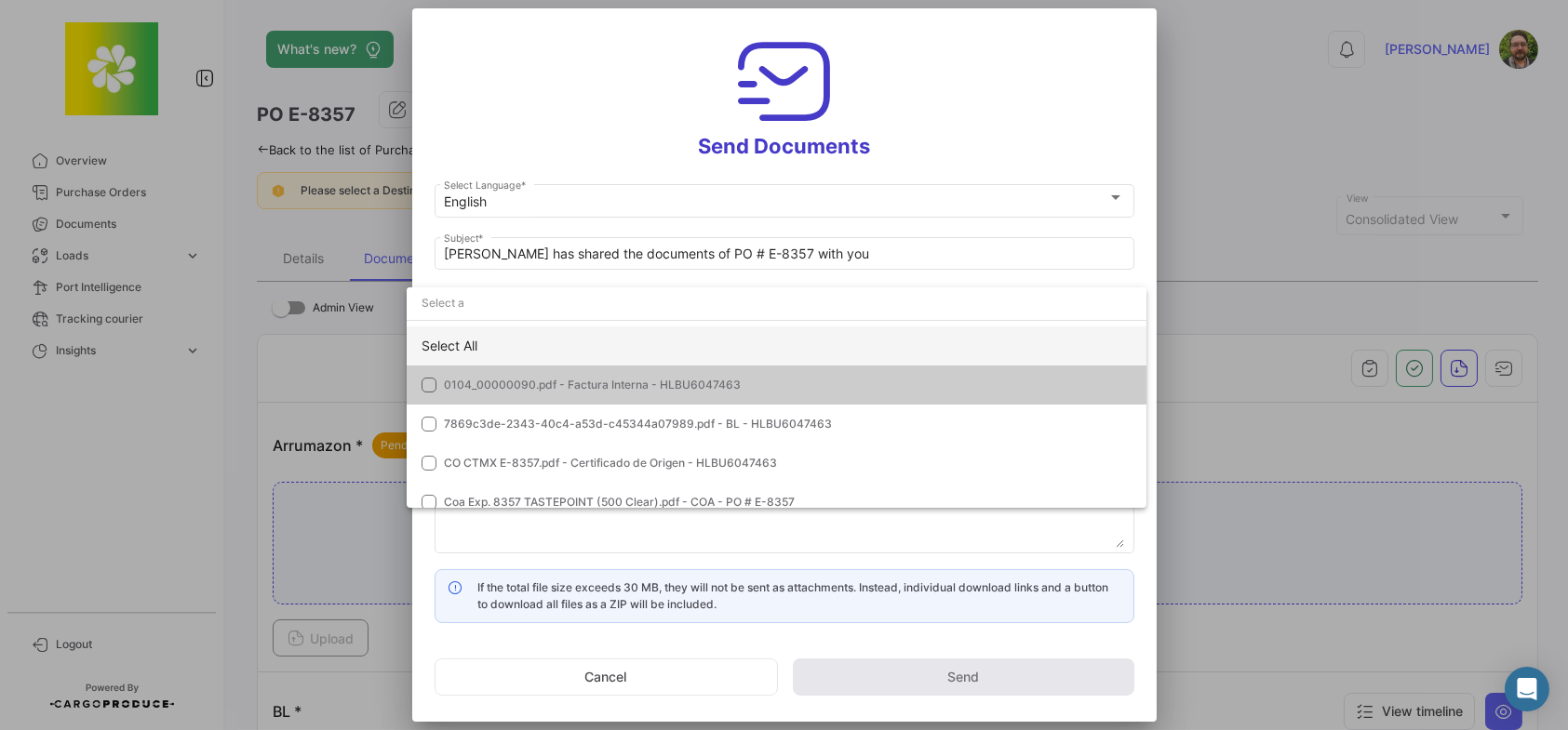 click on "Select All" 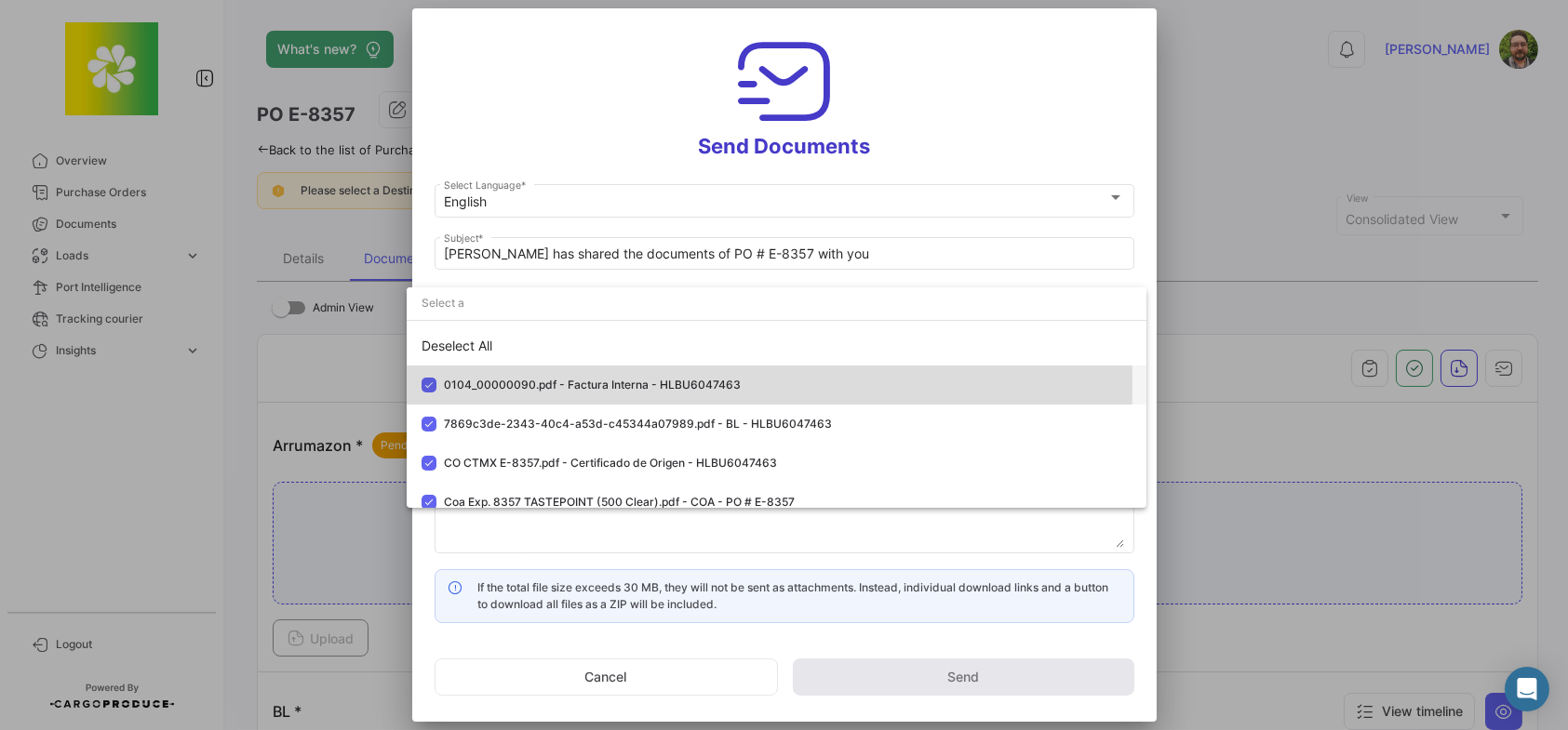 click at bounding box center (429, 385) 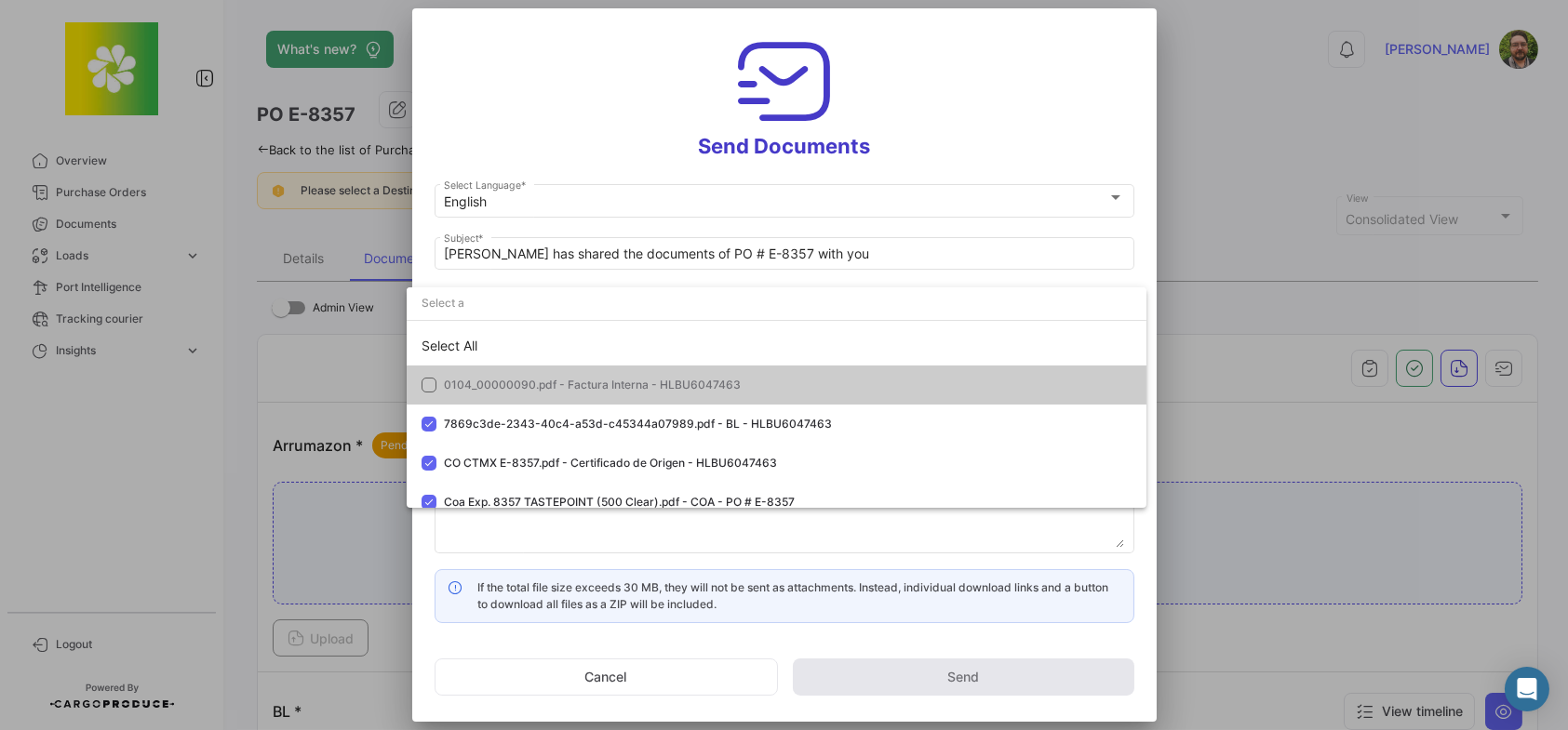 drag, startPoint x: 563, startPoint y: 104, endPoint x: 564, endPoint y: 123, distance: 19.026298 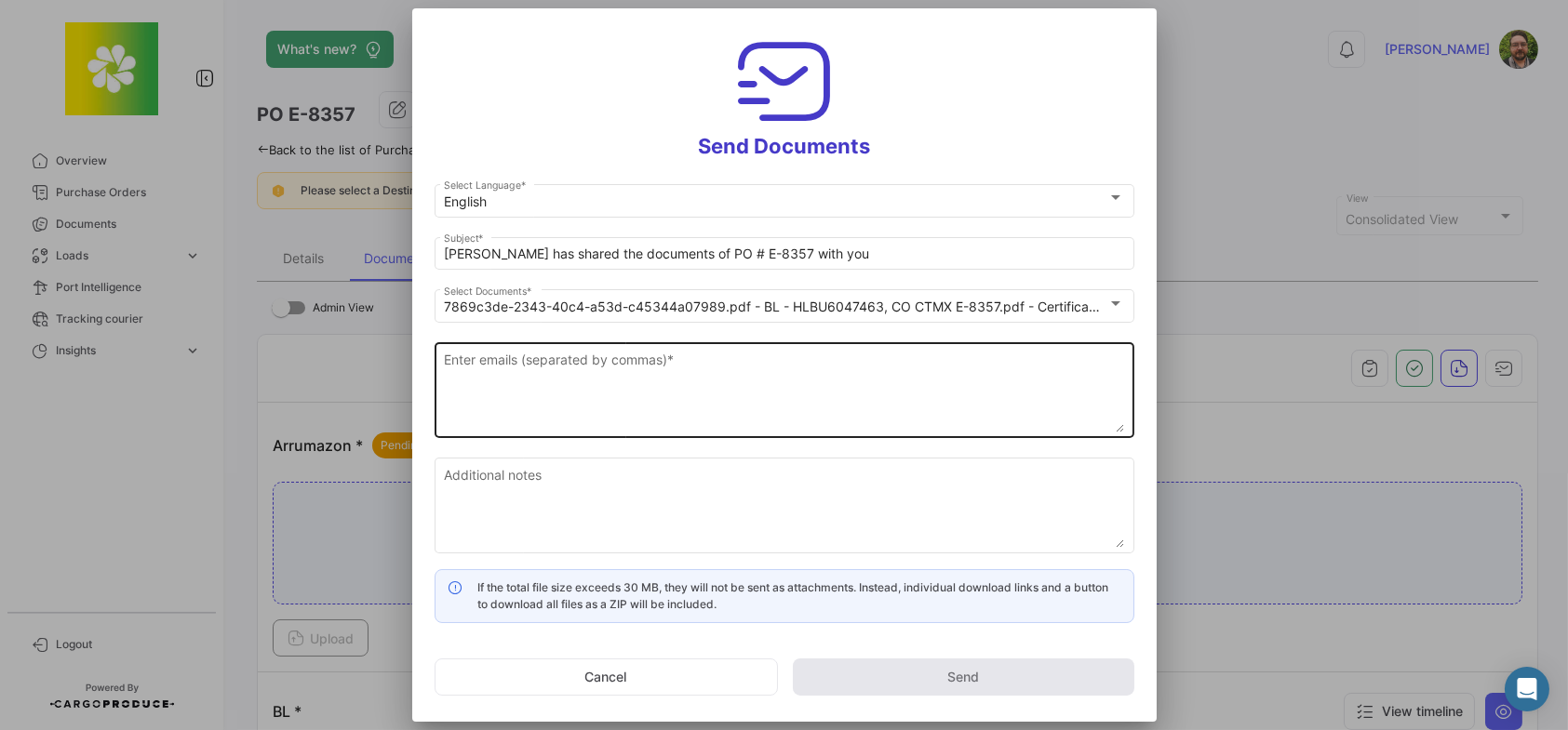 click on "Enter emails (separated by commas)  *" at bounding box center (784, 392) 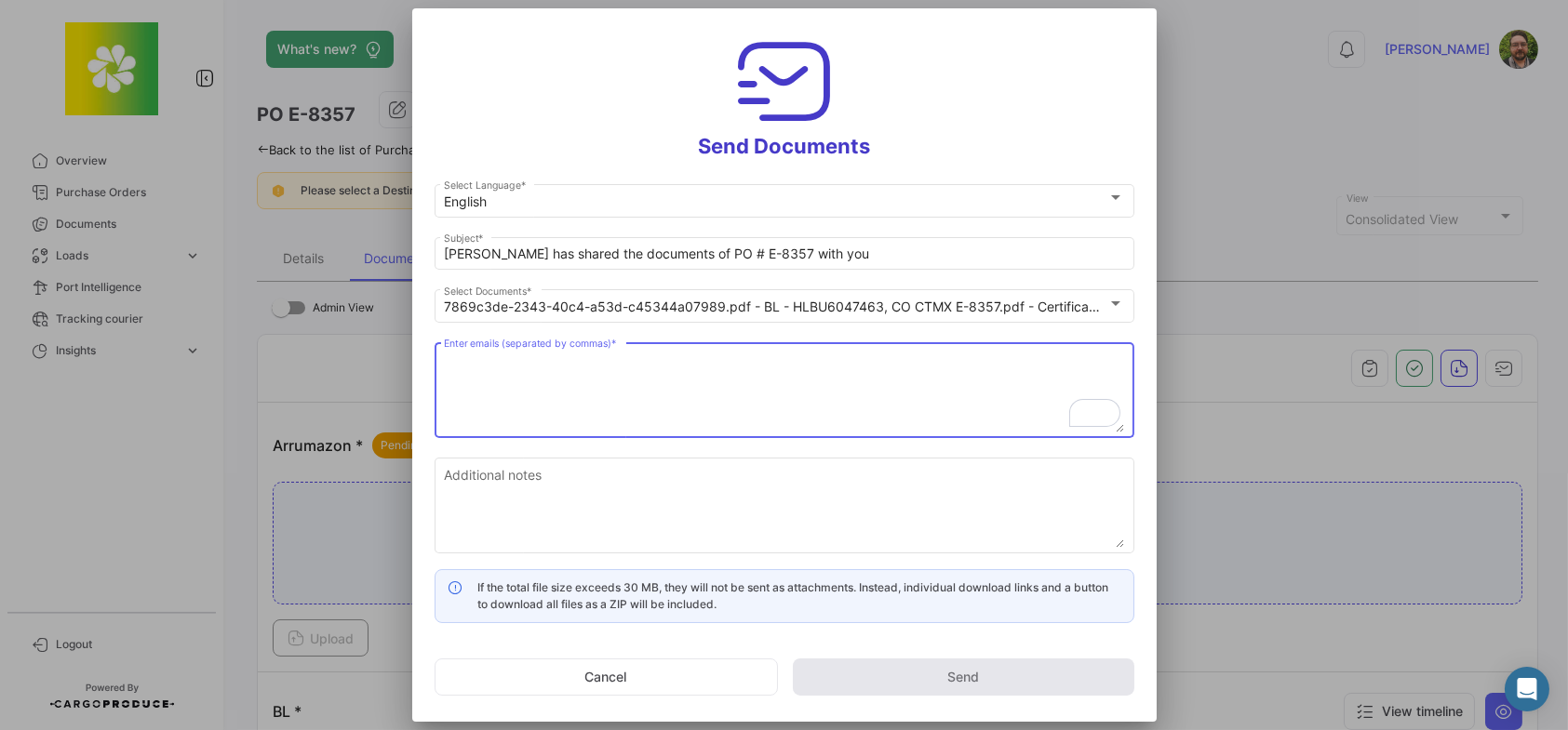 paste on "[PERSON_NAME][EMAIL_ADDRESS][PERSON_NAME][DOMAIN_NAME]" 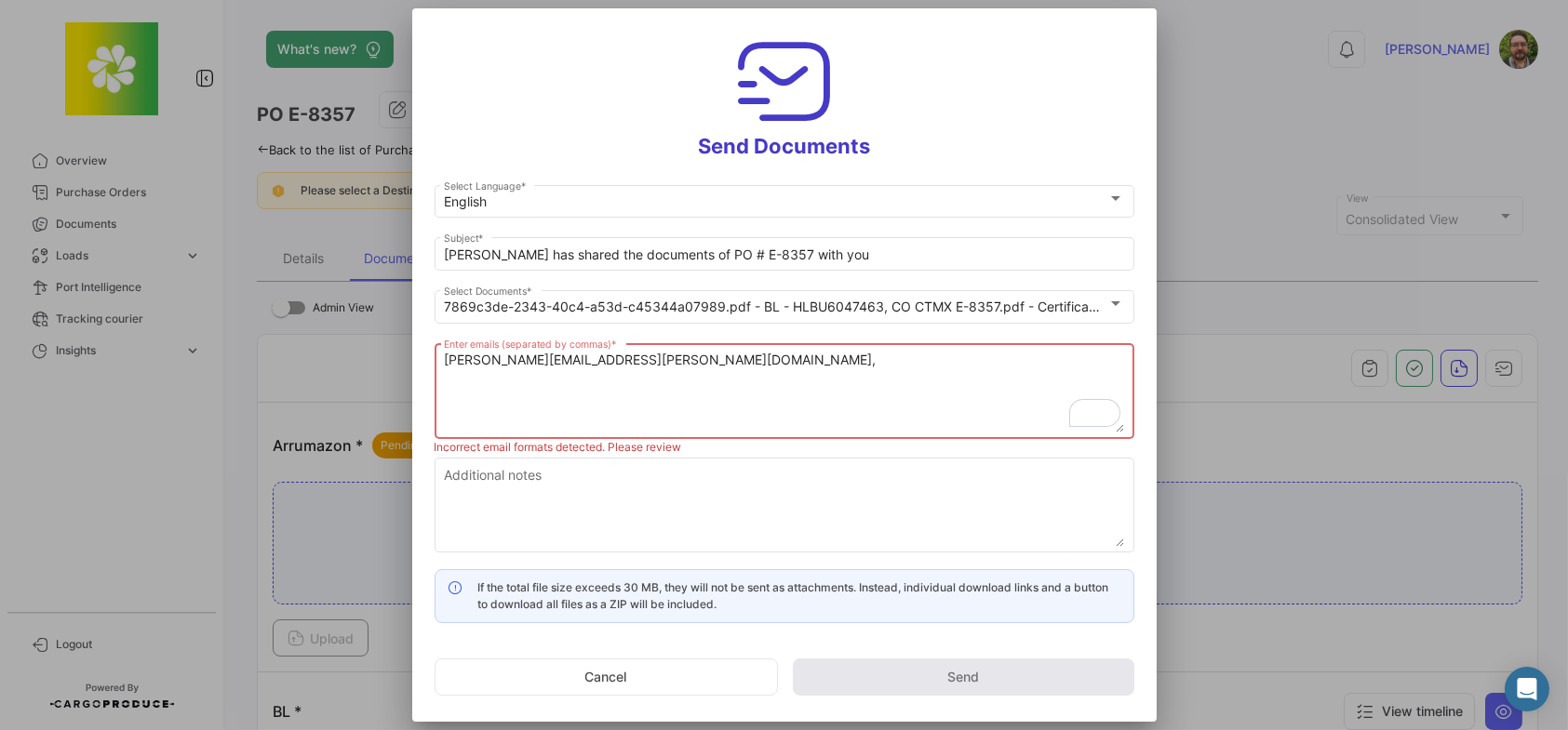 click on "[PERSON_NAME][EMAIL_ADDRESS][PERSON_NAME][DOMAIN_NAME]," at bounding box center [784, 392] 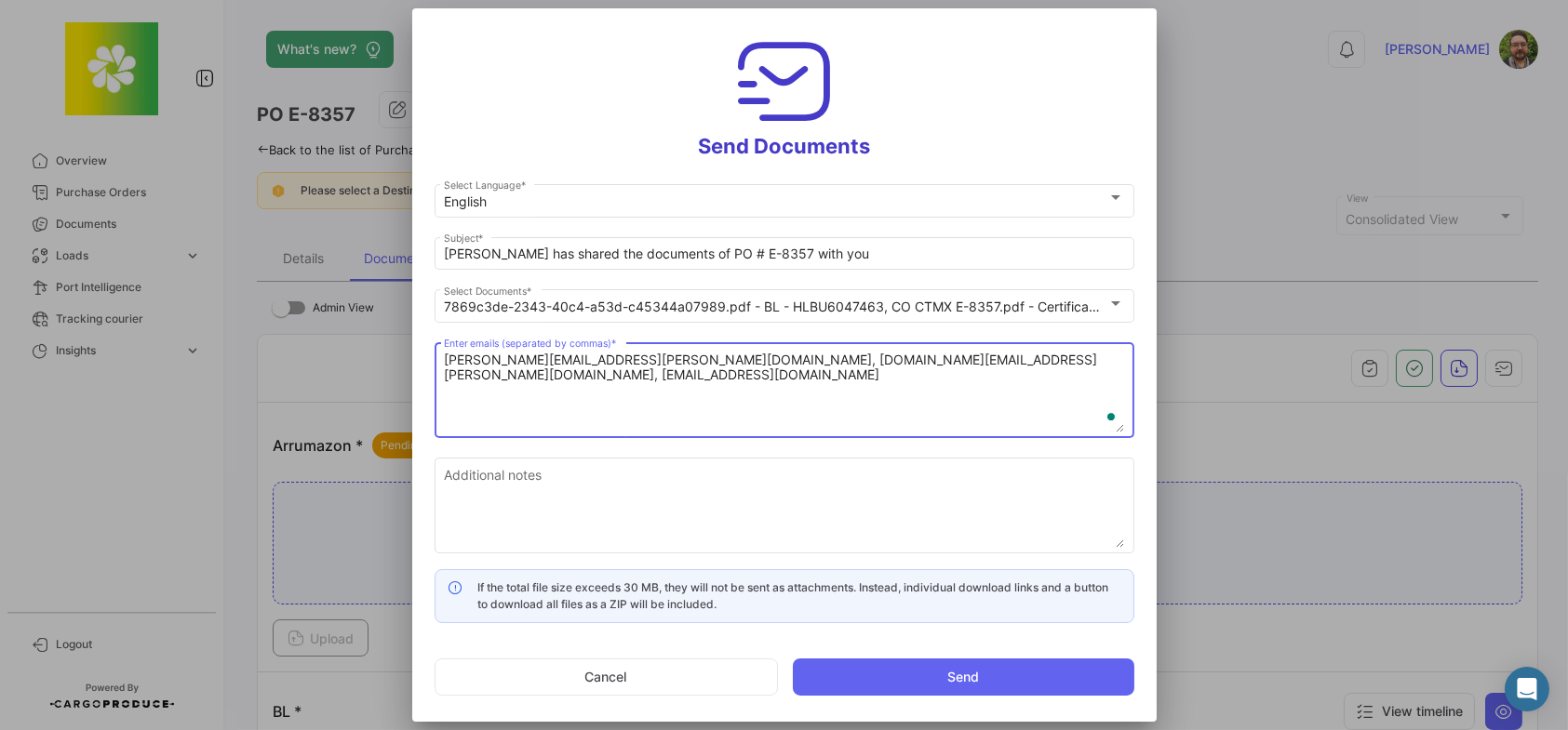 type on "[PERSON_NAME][EMAIL_ADDRESS][PERSON_NAME][DOMAIN_NAME], [DOMAIN_NAME][EMAIL_ADDRESS][PERSON_NAME][DOMAIN_NAME], [EMAIL_ADDRESS][DOMAIN_NAME]" 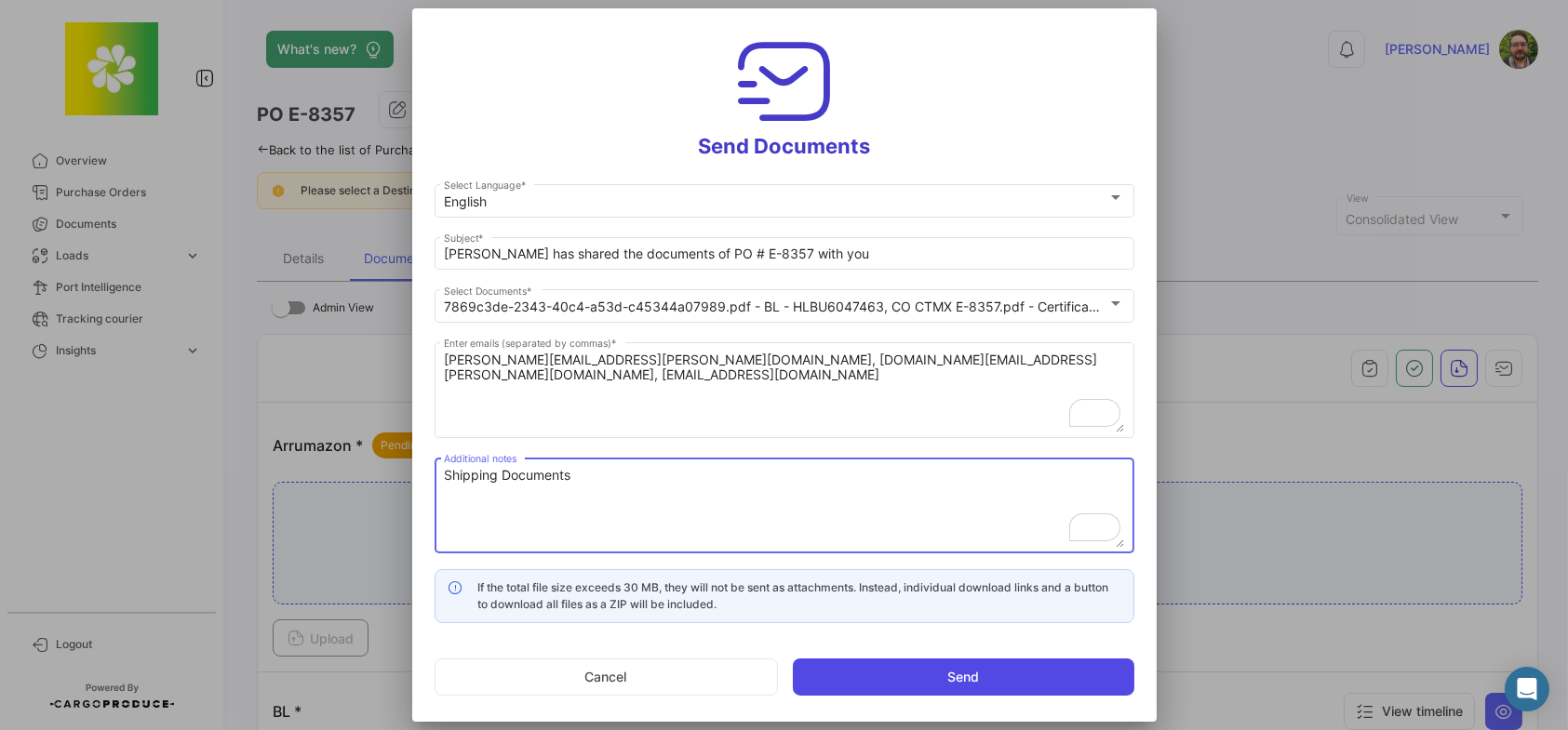 type on "Shipping Documents" 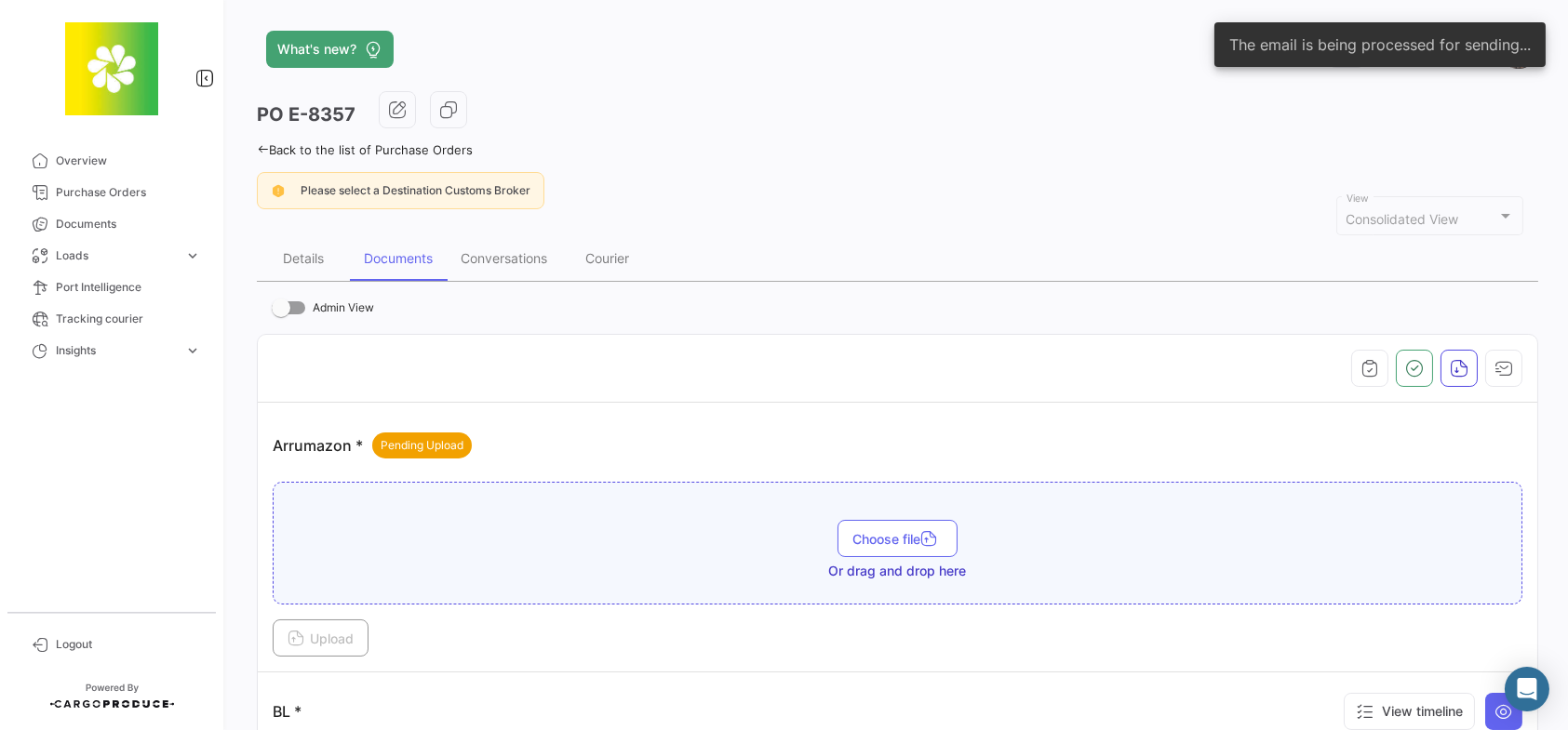 click on "PO
E-8357" 